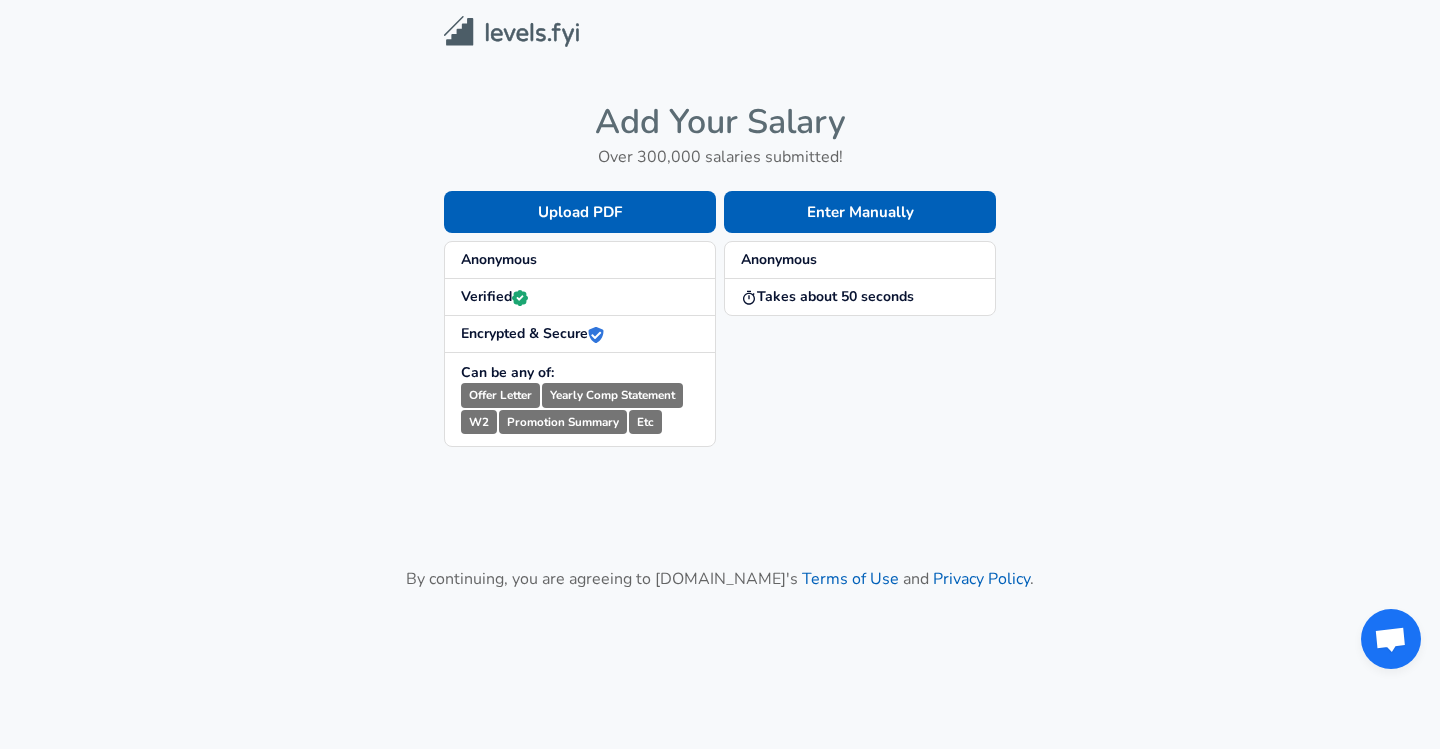 scroll, scrollTop: 0, scrollLeft: 0, axis: both 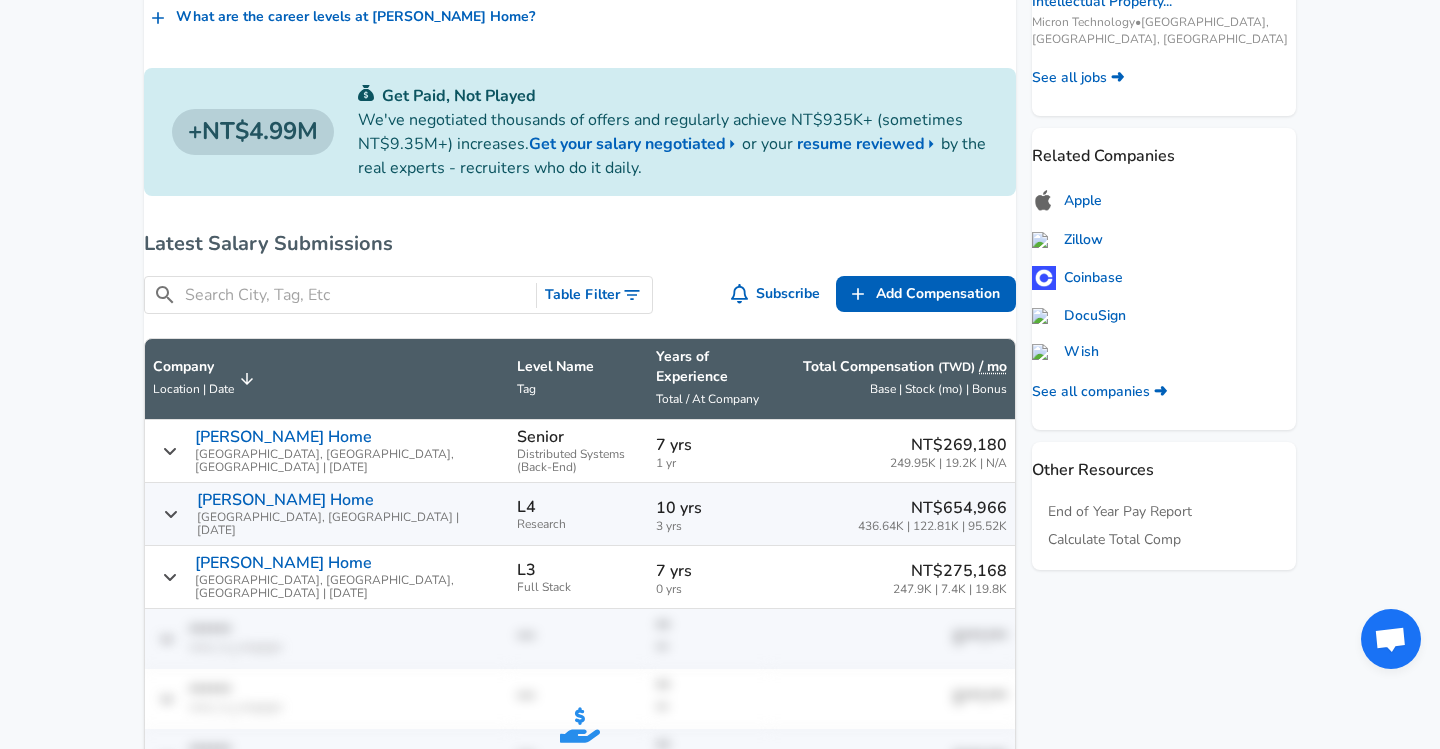 click on "Full Stack" at bounding box center (578, 587) 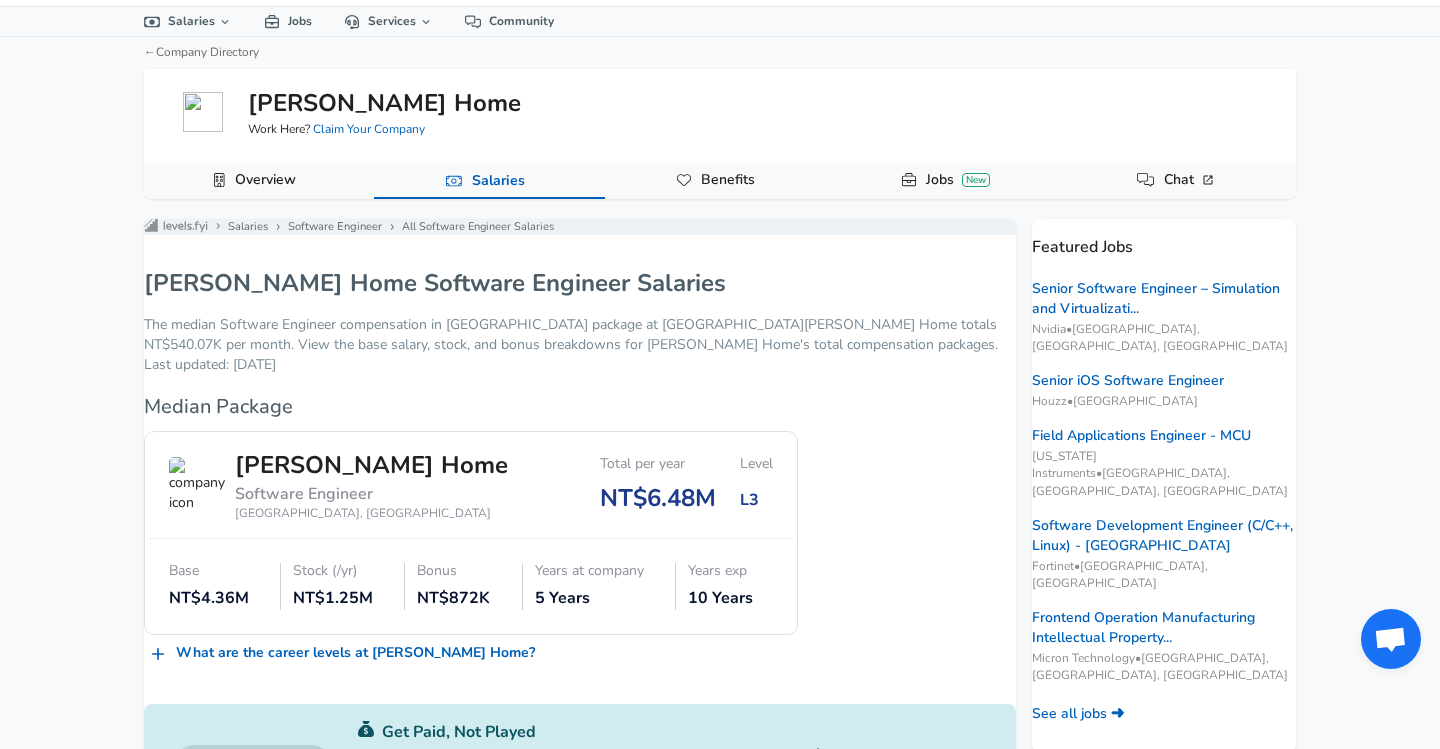 scroll, scrollTop: 0, scrollLeft: 0, axis: both 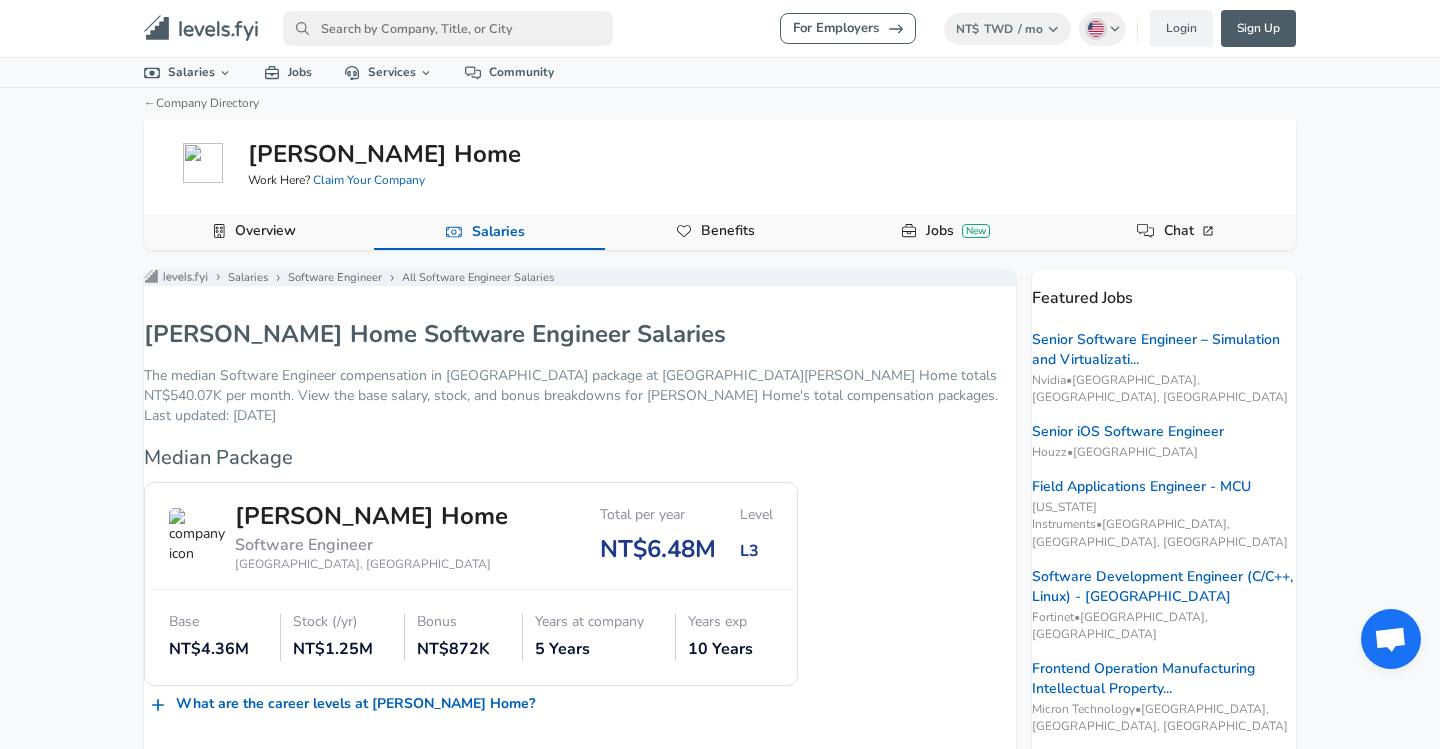 click at bounding box center (448, 28) 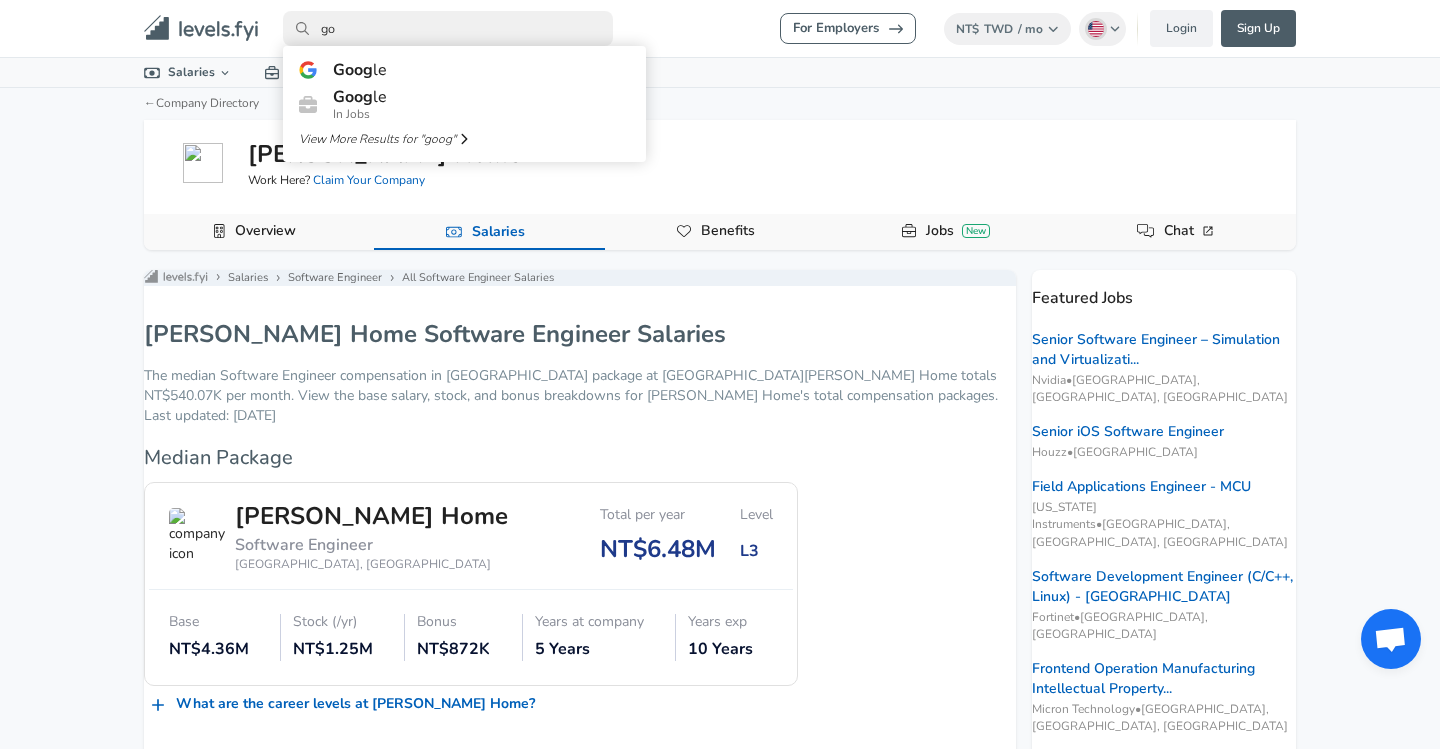 type on "g" 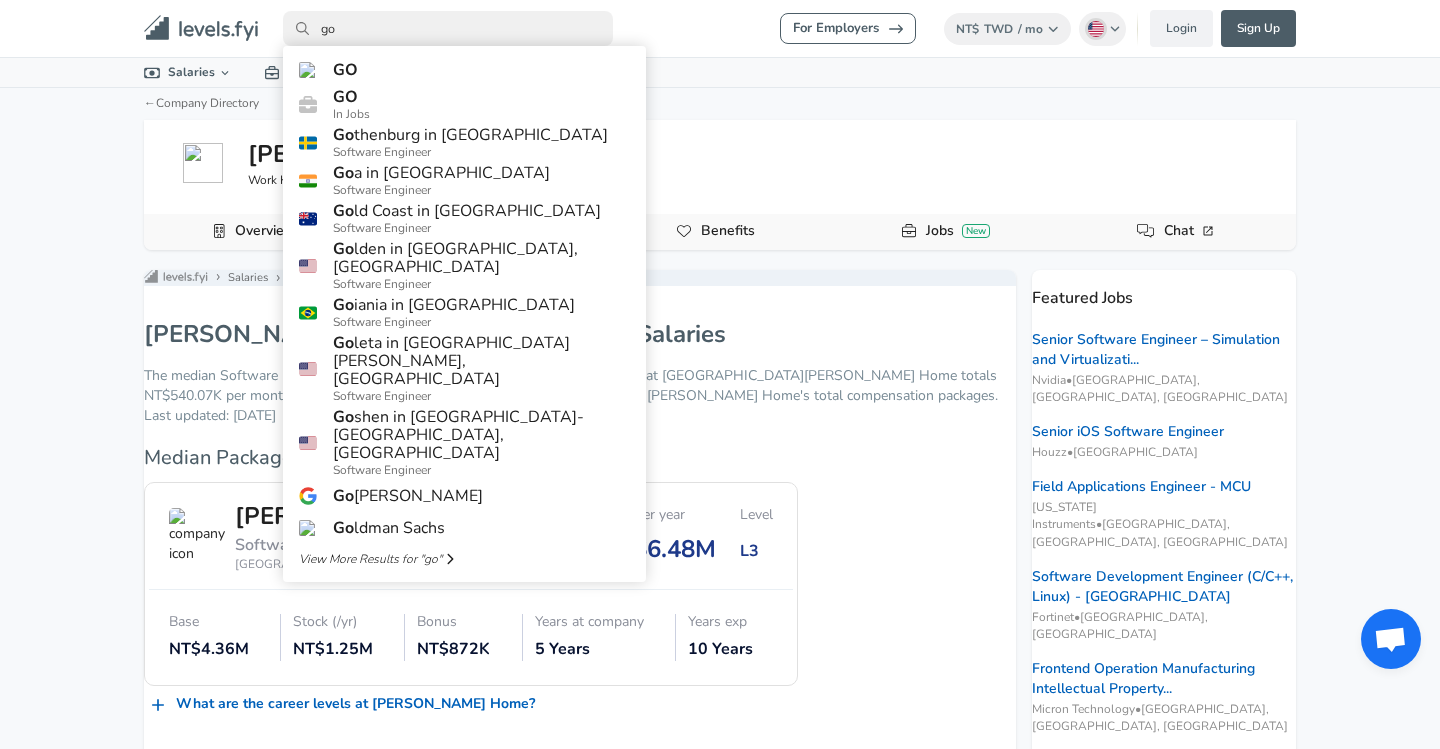 type on "g" 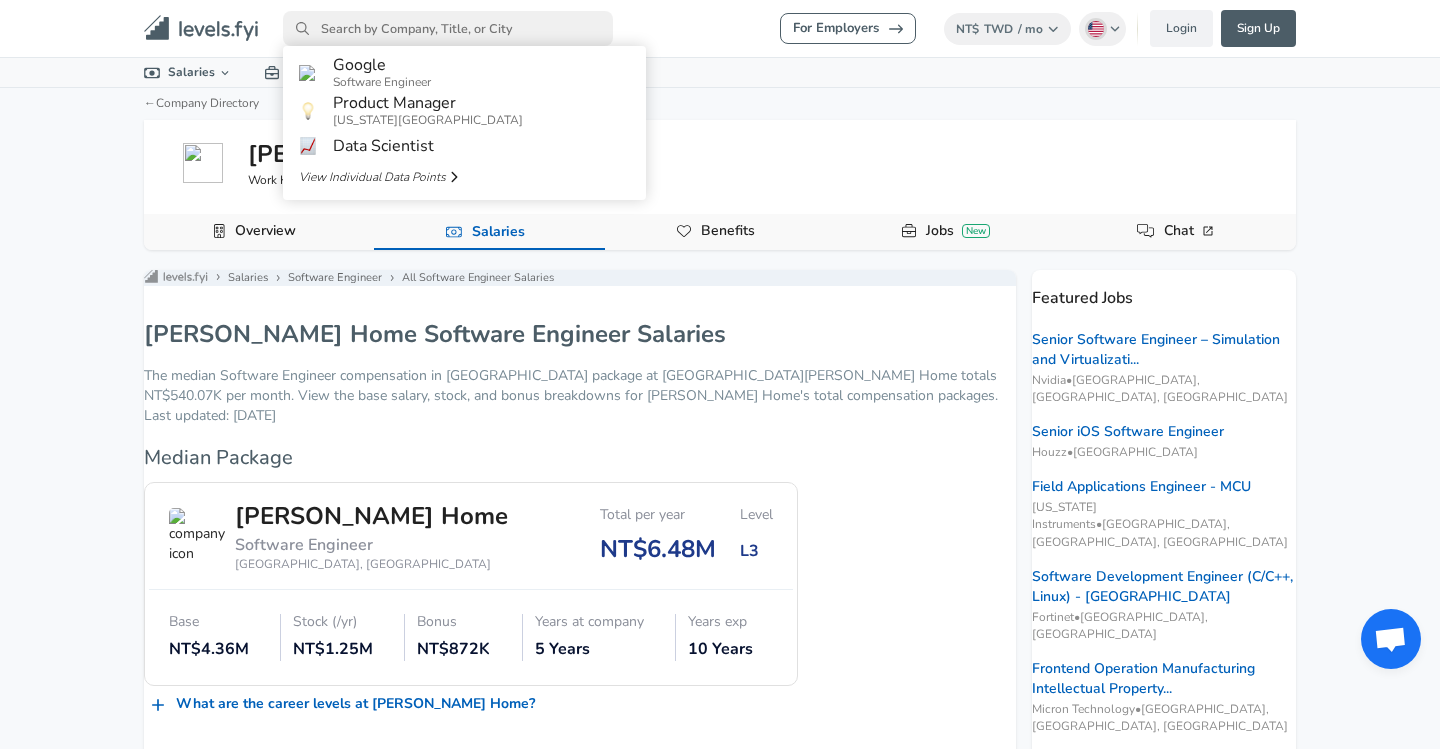 click on "For Employers NT$ TWD / mo Change English ([GEOGRAPHIC_DATA]) Change Login Sign Up All Data By Location By Company By Title Salary Calculator Chart Visualizations Verified Salaries Internships Negotiation Support Compare Benefits Who's Hiring 2024 Pay Report Top Paying Companies Integrate Blog Press Google Software Engineer Product Manager [US_STATE][GEOGRAPHIC_DATA] Area Data Scientist View Individual Data Points   Levels FYI Logo Salaries 📂   All Data 🌎   By Location 🏢   By Company 🖋    By Title 🏭️    By Industry 📍   Salary Heatmap 📈   Chart Visualizations 🔥   Real-time Percentiles 🎓   Internships ❣️   Compare Benefits 🎬   2024 Pay Report 🏆   Top Paying Companies 💸   Calculate Meeting Cost #️⃣   Salary Calculator Contribute Add Salary Add Company Benefits Add Level Mapping Jobs Services Candidate Services 💵  Negotiation Coaching 📄  Resume Review 🎁  Gift a Resume Review For Employers Interactive Offers Real-time Percentiles  🔥 Compensation Benchmarking For Academic Research" at bounding box center [720, 374] 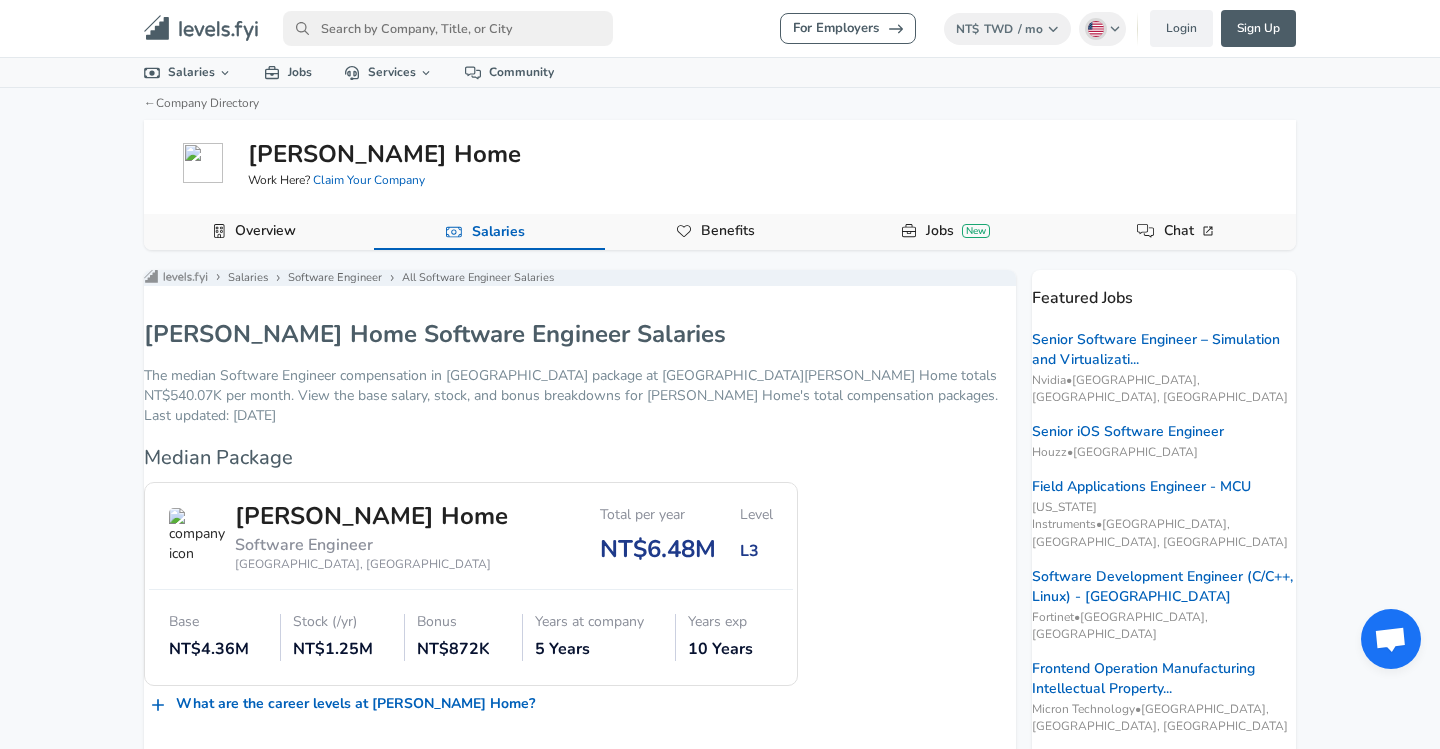 click on "Levels FYI Logo Salaries Software Engineer All Software Engineer Salaries [PERSON_NAME] Home   Software Engineer   Salaries   The median Software Engineer compensation in [GEOGRAPHIC_DATA] package at [GEOGRAPHIC_DATA][PERSON_NAME] Home totals NT$540.07K per month. View the base salary, stock, and bonus breakdowns for [PERSON_NAME] Home's total compensation packages. Last updated: [DATE] Median Package [PERSON_NAME] Home Software Engineer [GEOGRAPHIC_DATA], [GEOGRAPHIC_DATA] Total per year NT$6.48M Level L3 Base NT$4.36M Stock (/yr) NT$1.25M Bonus NT$872K Years at company 5 Years Years exp 10 Years What are the career levels at   [PERSON_NAME] Home ? NT$4.99M Get Paid, Not Played We've negotiated thousands of offers and regularly achieve NT$935K+ (sometimes NT$9.35M+) increases.  Get your salary negotiated    or your   resume reviewed    by the real experts - recruiters who do it daily. Latest Salary Submissions ​ Table Filter Subscribe Add Add Comp Add Compensation Company Location | Date Level Name Tag Years of Experience Total / At Company   ( TWD )   / mo" at bounding box center (580, 1831) 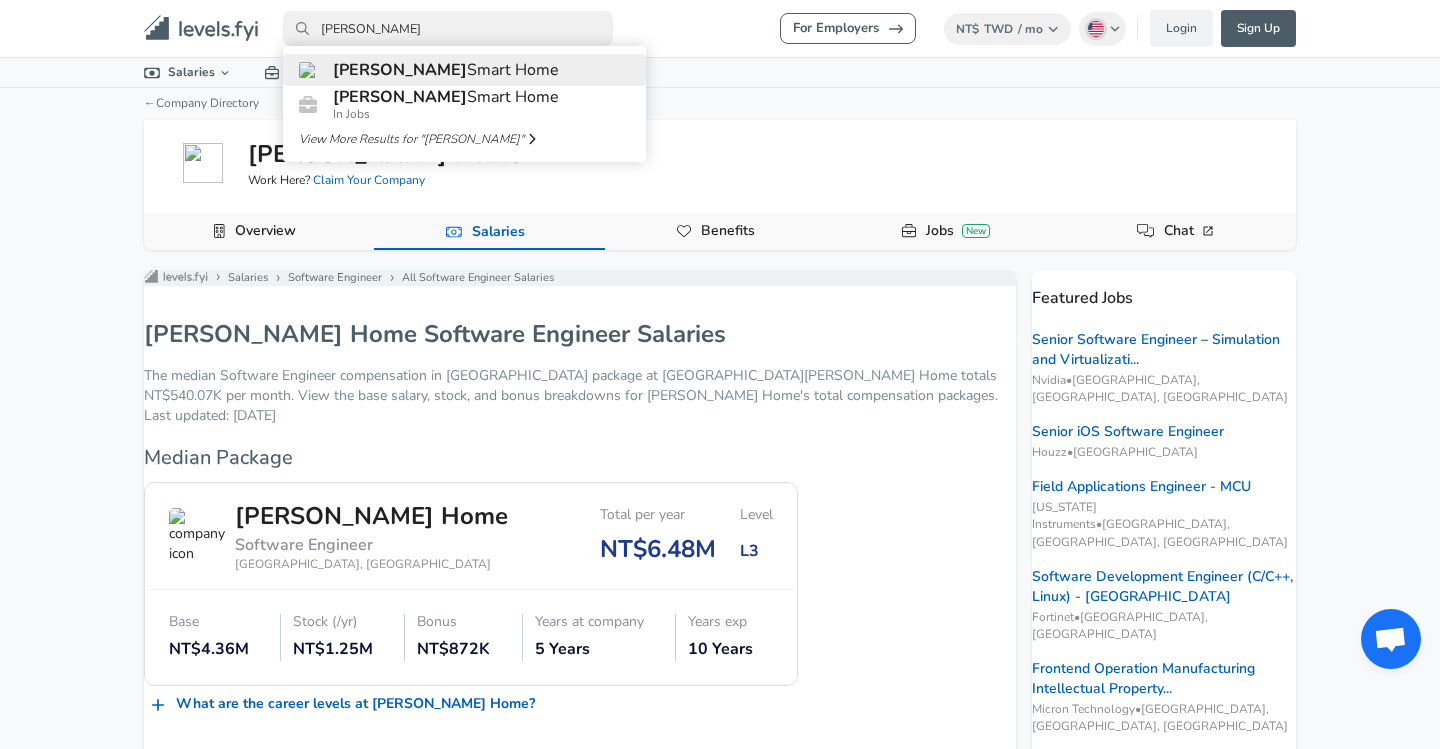 type on "[PERSON_NAME]" 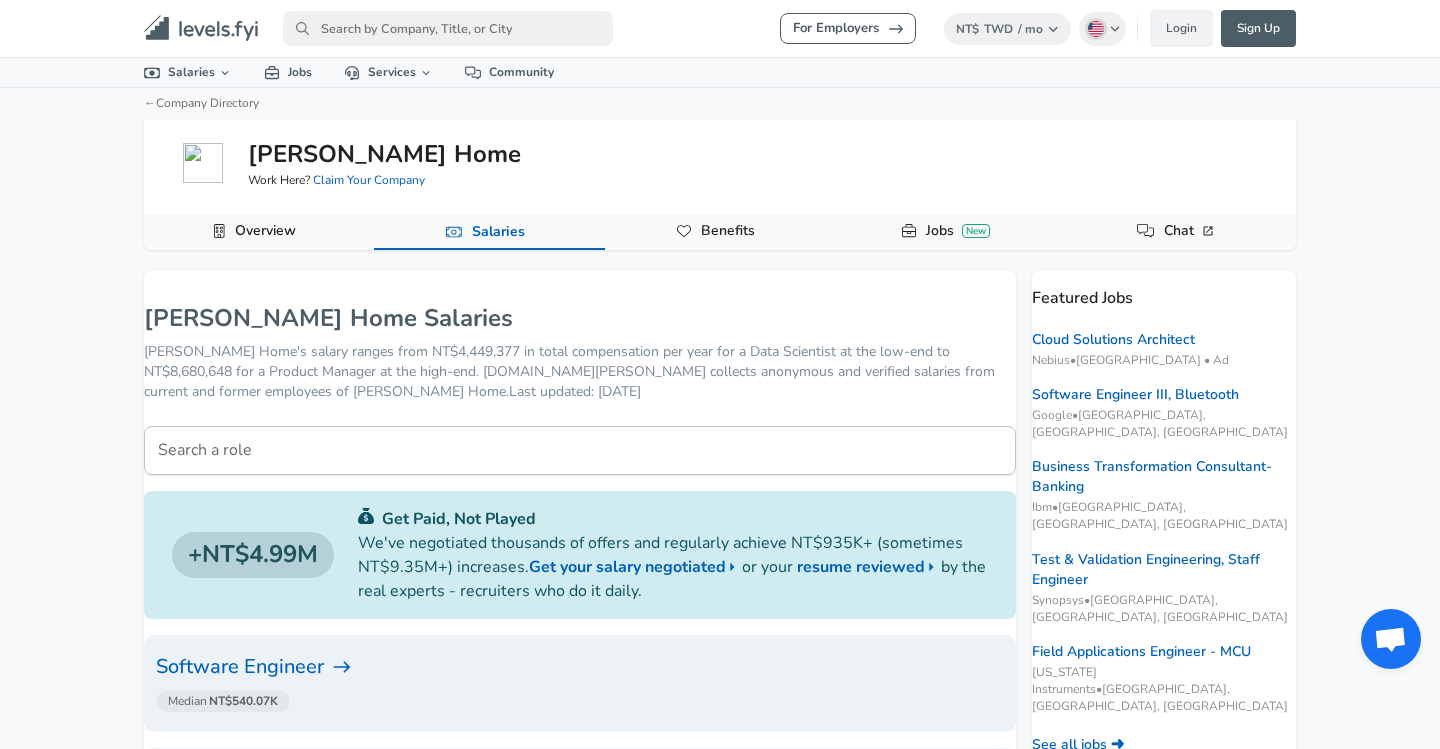 click on "For Employers NT$ TWD / mo Change English ([GEOGRAPHIC_DATA]) Change Login Sign Up All Data By Location By Company By Title Salary Calculator Chart Visualizations Verified Salaries Internships Negotiation Support Compare Benefits Who's Hiring 2024 Pay Report Top Paying Companies Integrate Blog Press Google Software Engineer Product Manager [US_STATE][GEOGRAPHIC_DATA] Area Data Scientist View Individual Data Points   Levels FYI Logo Salaries 📂   All Data 🌎   By Location 🏢   By Company 🖋    By Title 🏭️    By Industry 📍   Salary Heatmap 📈   Chart Visualizations 🔥   Real-time Percentiles 🎓   Internships ❣️   Compare Benefits 🎬   2024 Pay Report 🏆   Top Paying Companies 💸   Calculate Meeting Cost #️⃣   Salary Calculator Contribute Add Salary Add Company Benefits Add Level Mapping Jobs Services Candidate Services 💵  Negotiation Coaching 📄  Resume Review 🎁  Gift a Resume Review For Employers Interactive Offers Real-time Percentiles  🔥 Compensation Benchmarking For Academic Research" at bounding box center [720, 374] 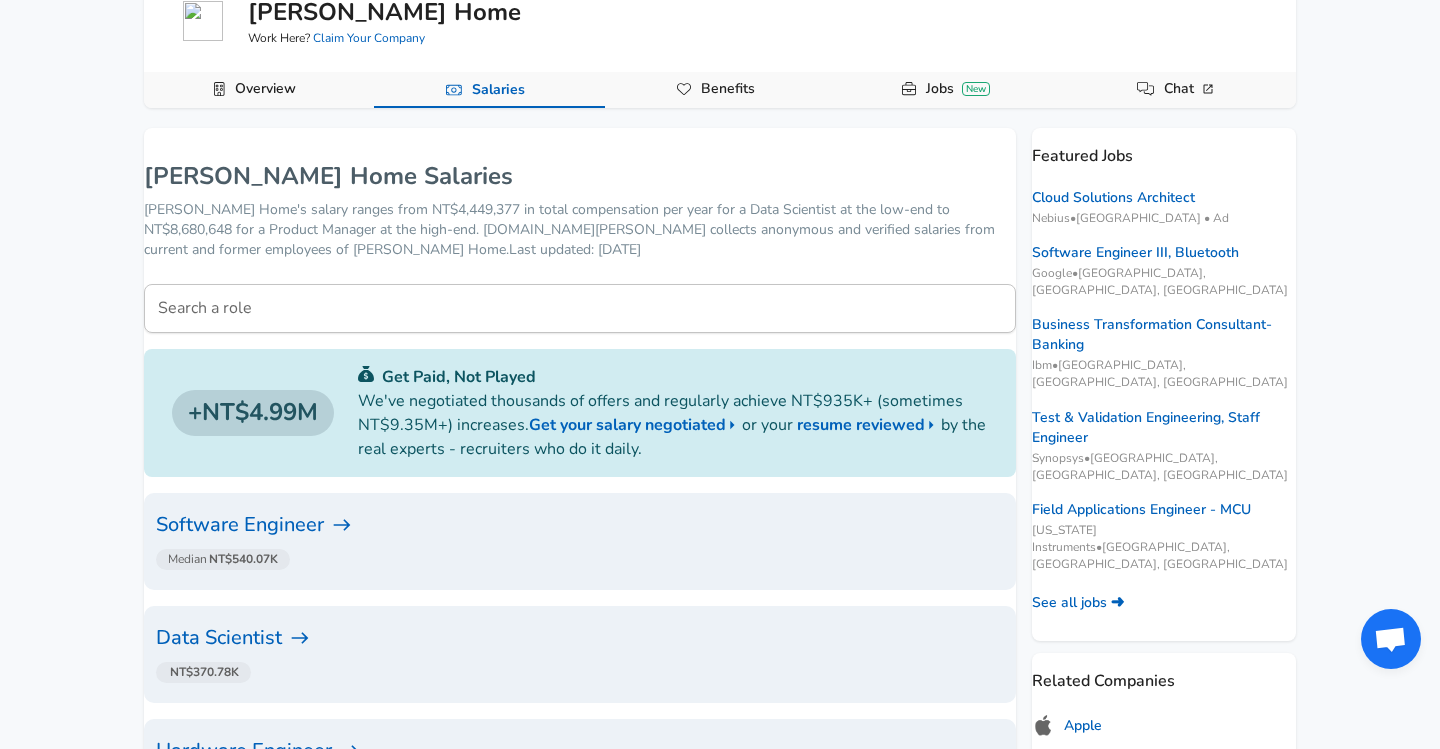 scroll, scrollTop: 145, scrollLeft: 0, axis: vertical 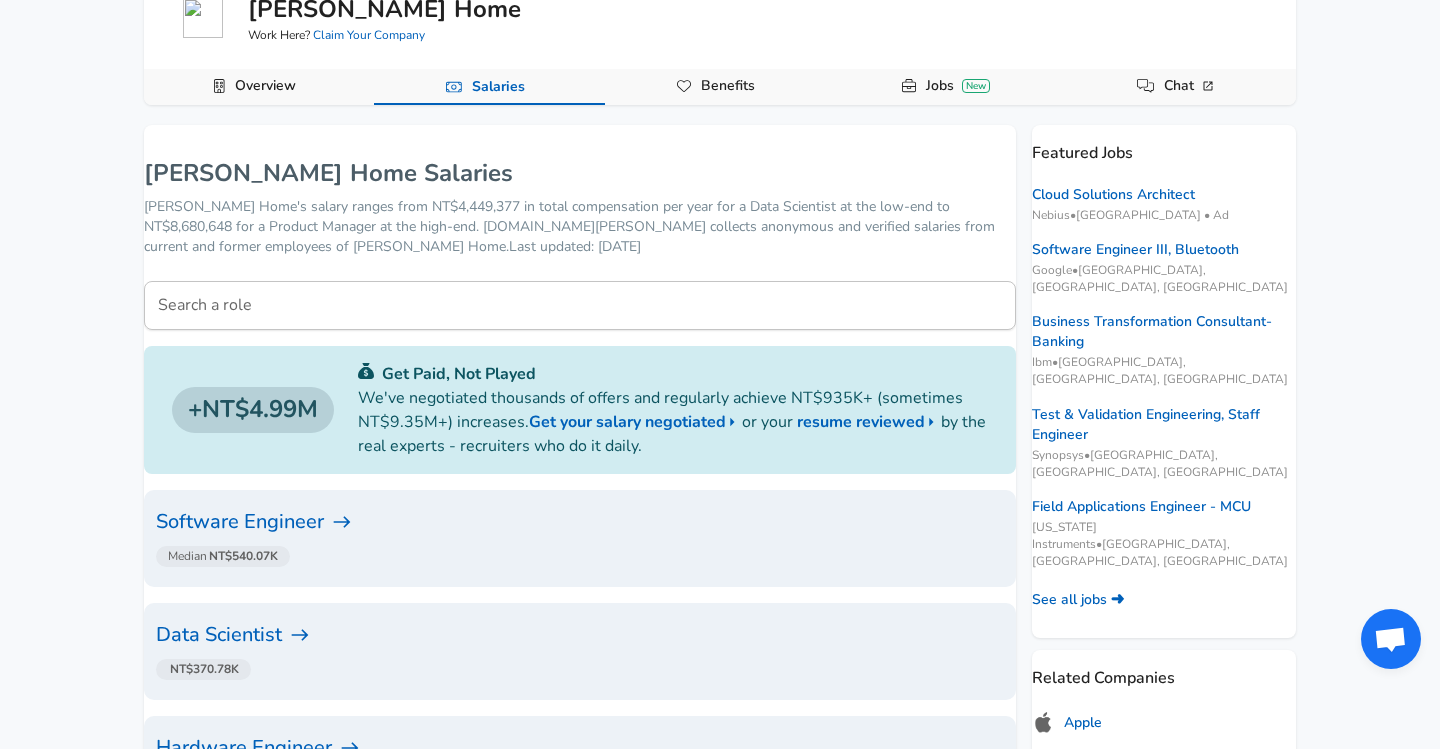 click on "Software Engineer" at bounding box center (580, 522) 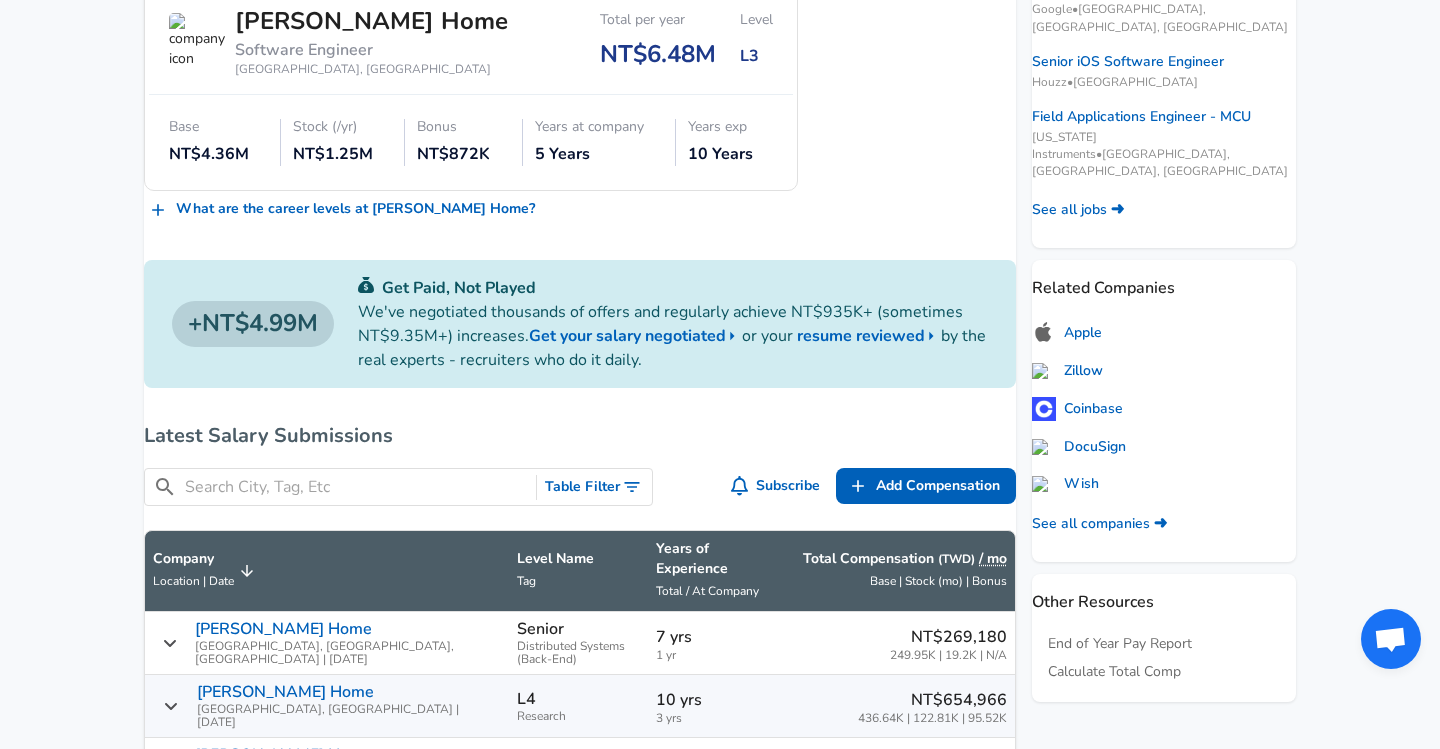 scroll, scrollTop: 511, scrollLeft: 0, axis: vertical 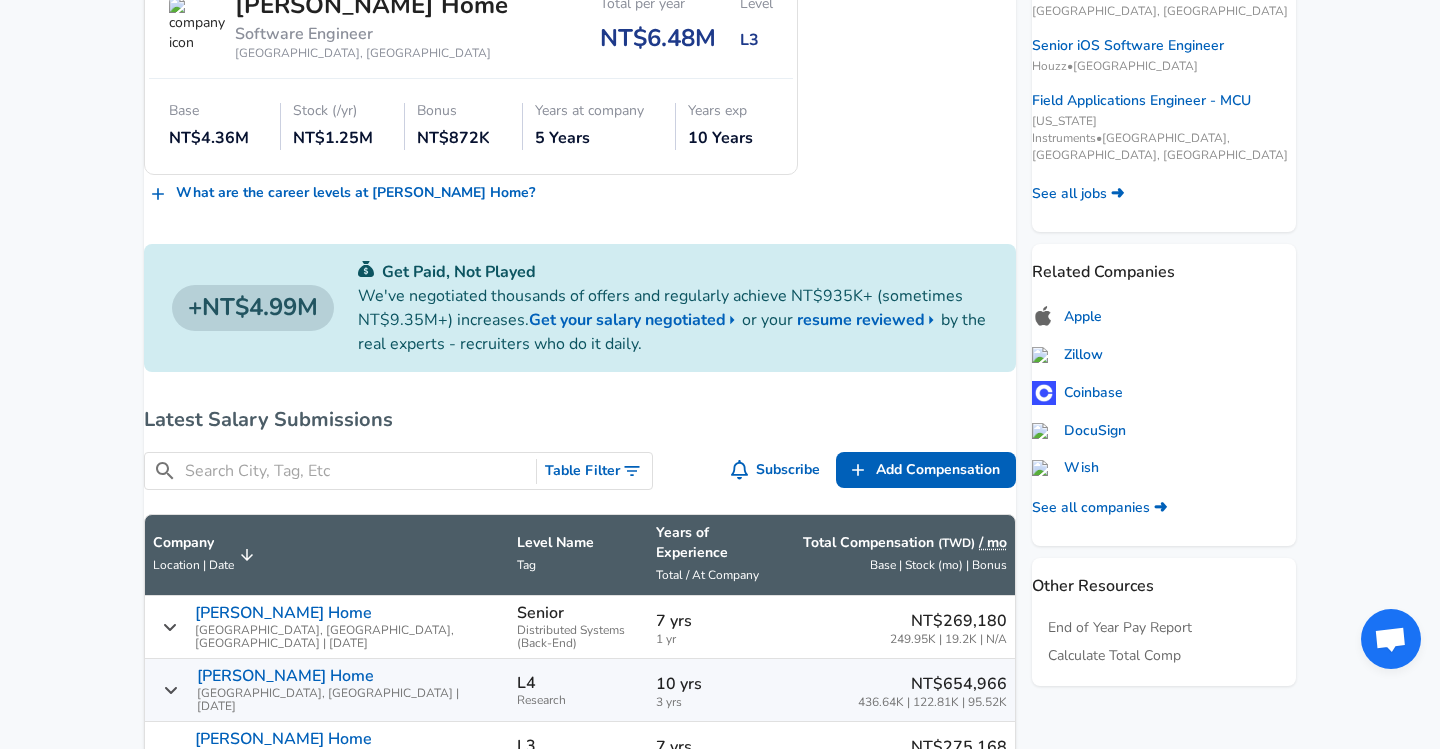 click at bounding box center [356, 471] 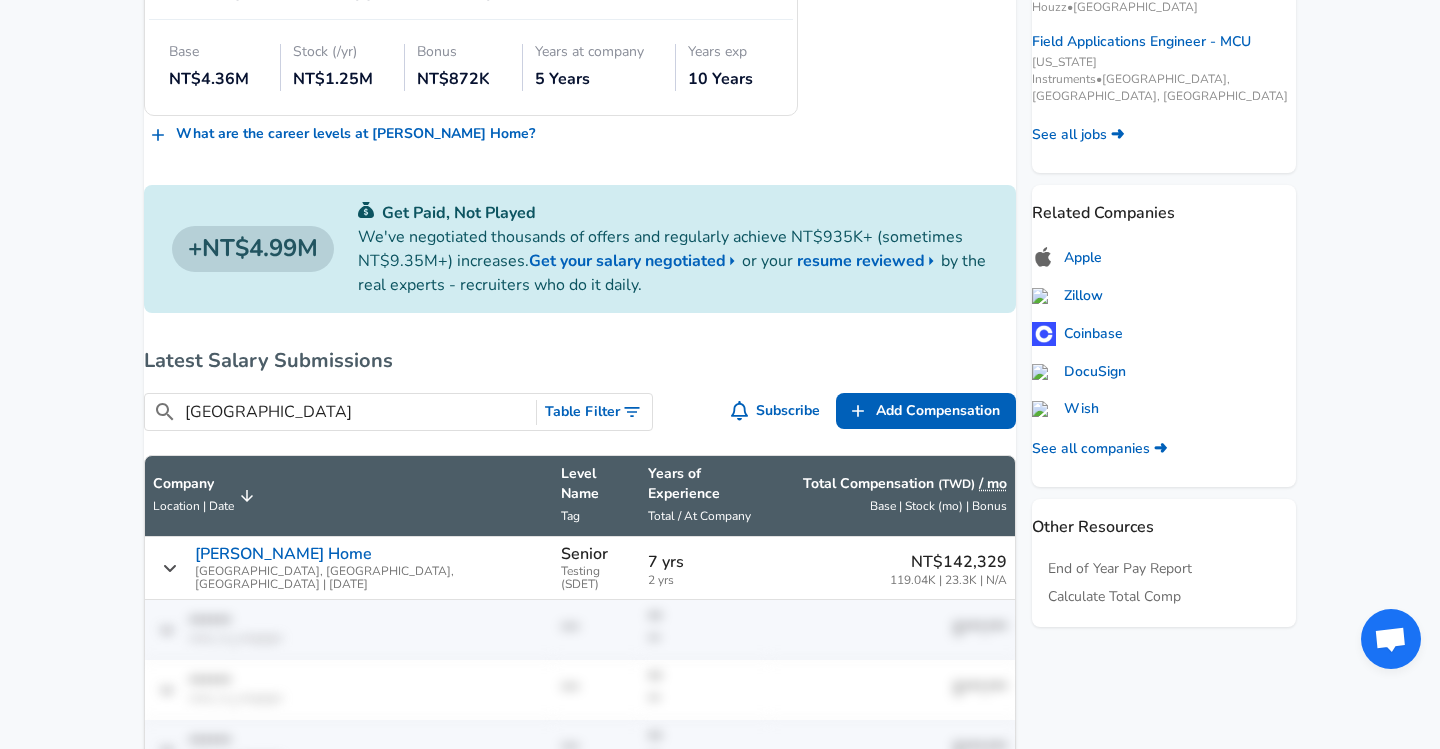 scroll, scrollTop: 573, scrollLeft: 0, axis: vertical 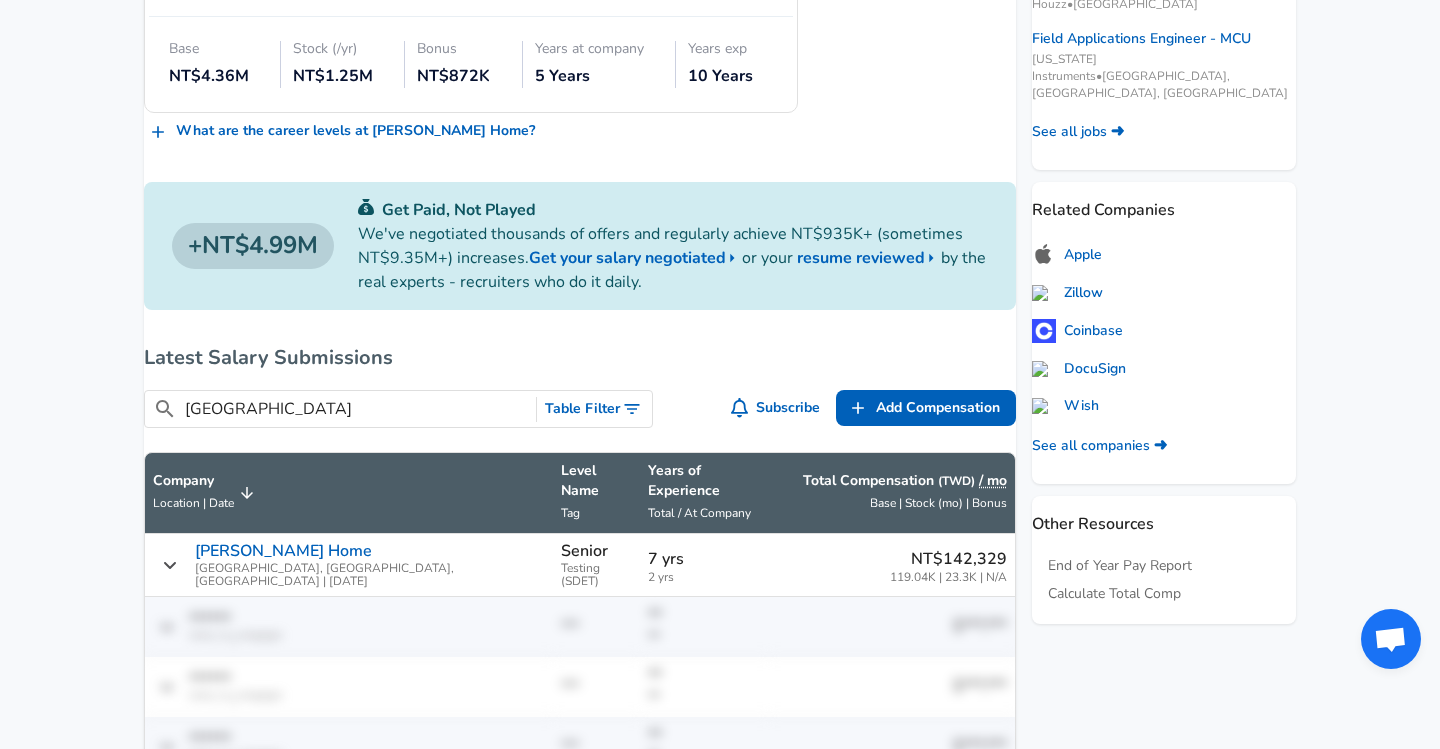 type on "[GEOGRAPHIC_DATA]" 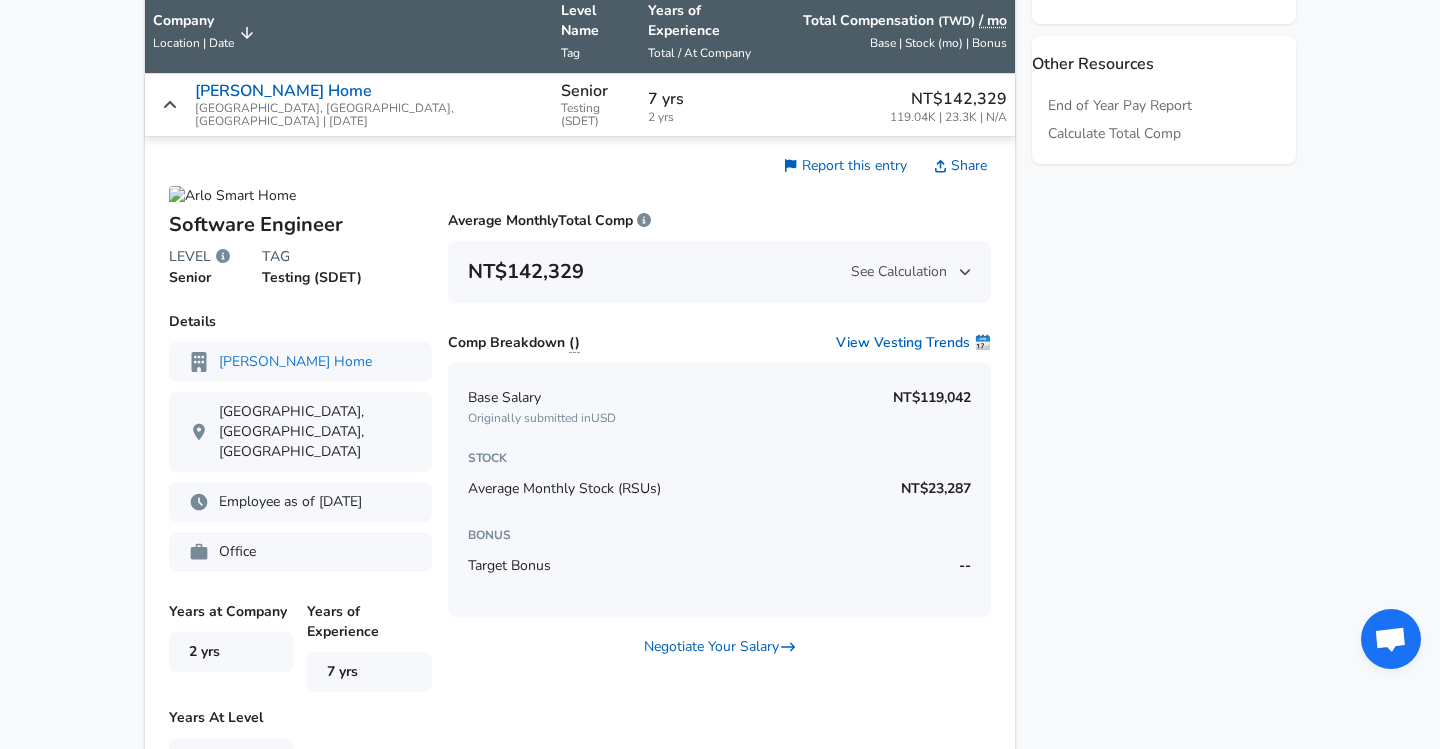 scroll, scrollTop: 1032, scrollLeft: 0, axis: vertical 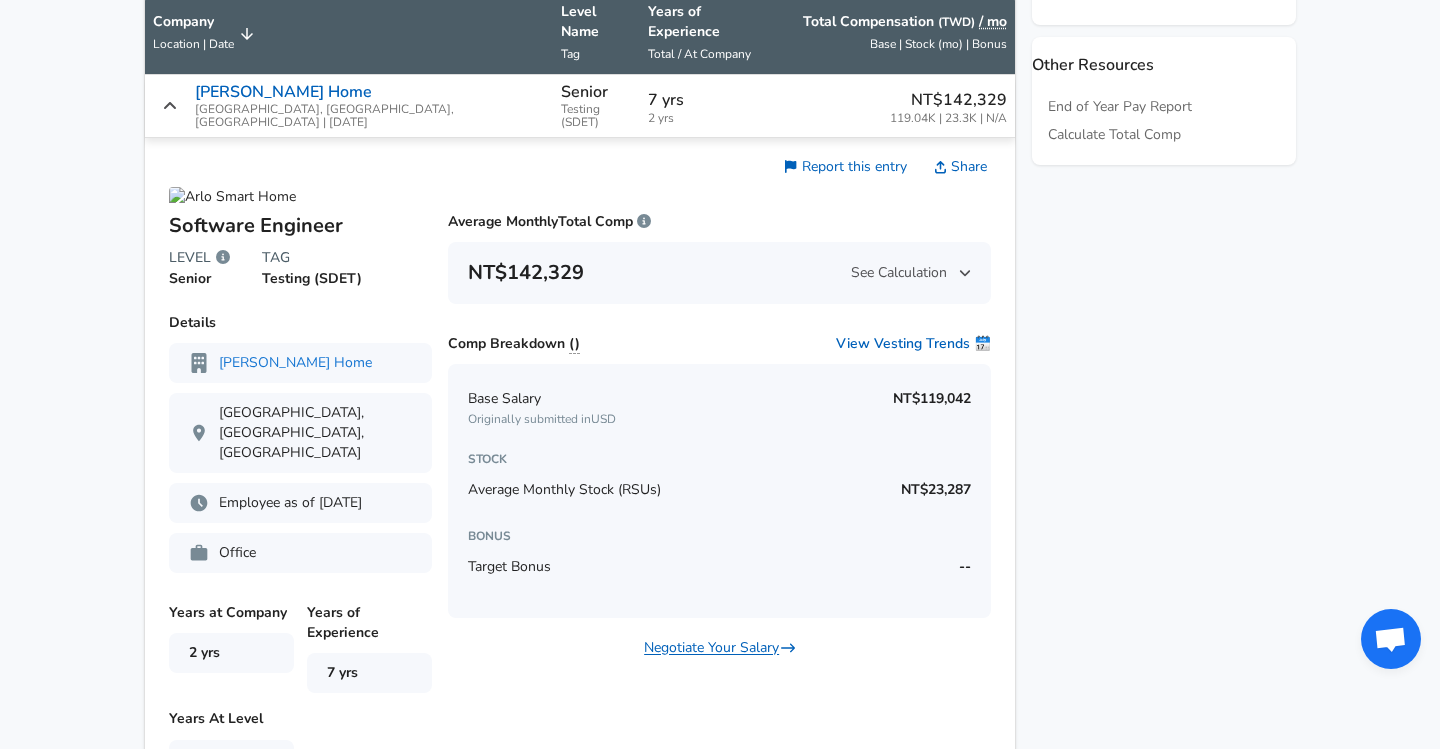 click on "Negotiate Your Salary" at bounding box center [719, 648] 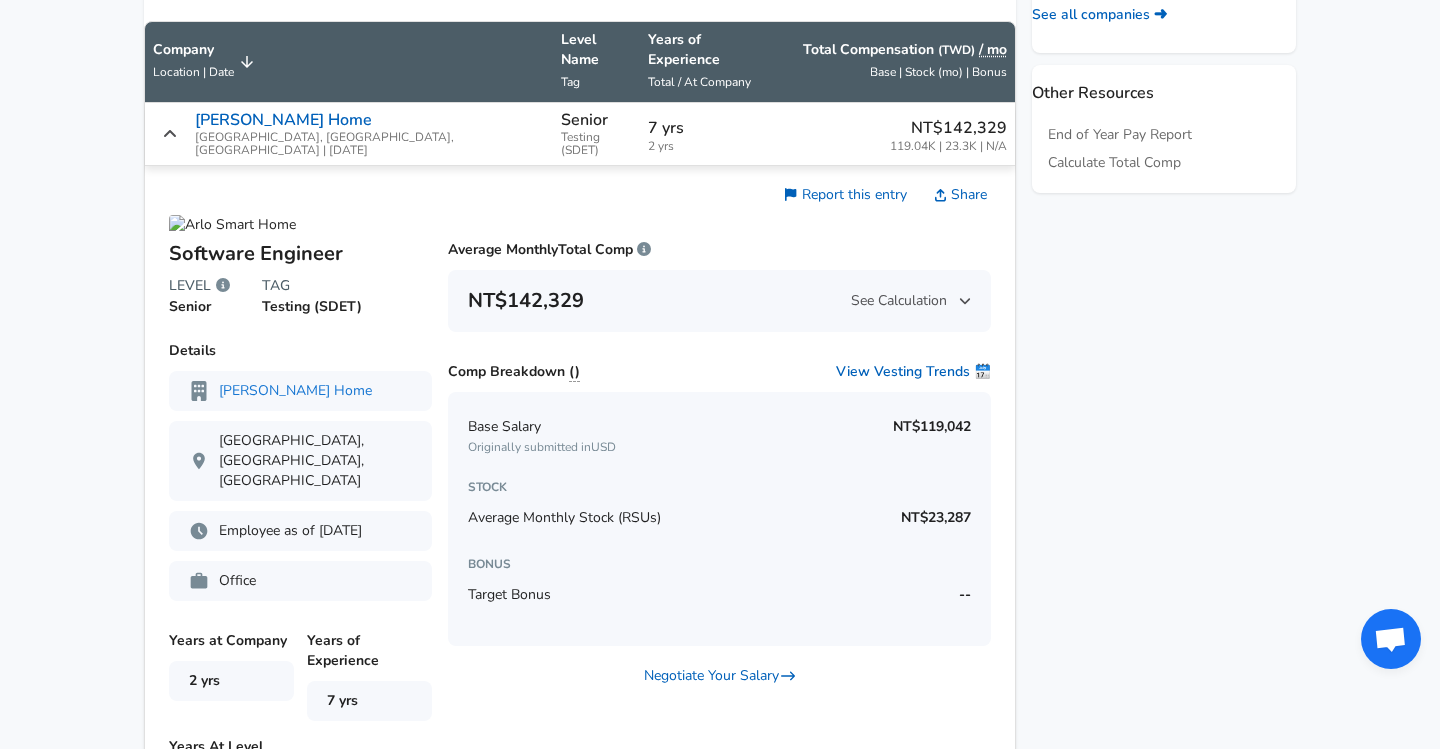 scroll, scrollTop: 1019, scrollLeft: 0, axis: vertical 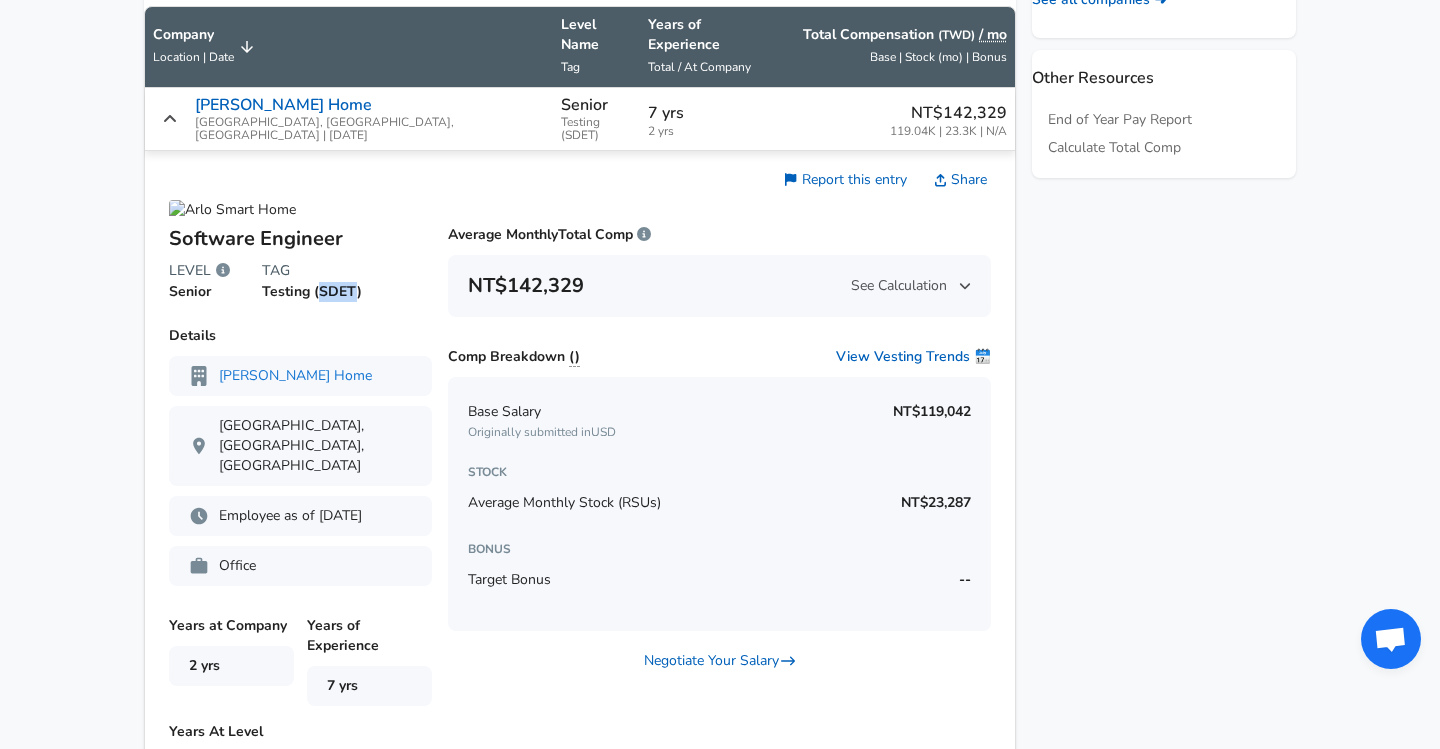 drag, startPoint x: 342, startPoint y: 260, endPoint x: 378, endPoint y: 260, distance: 36 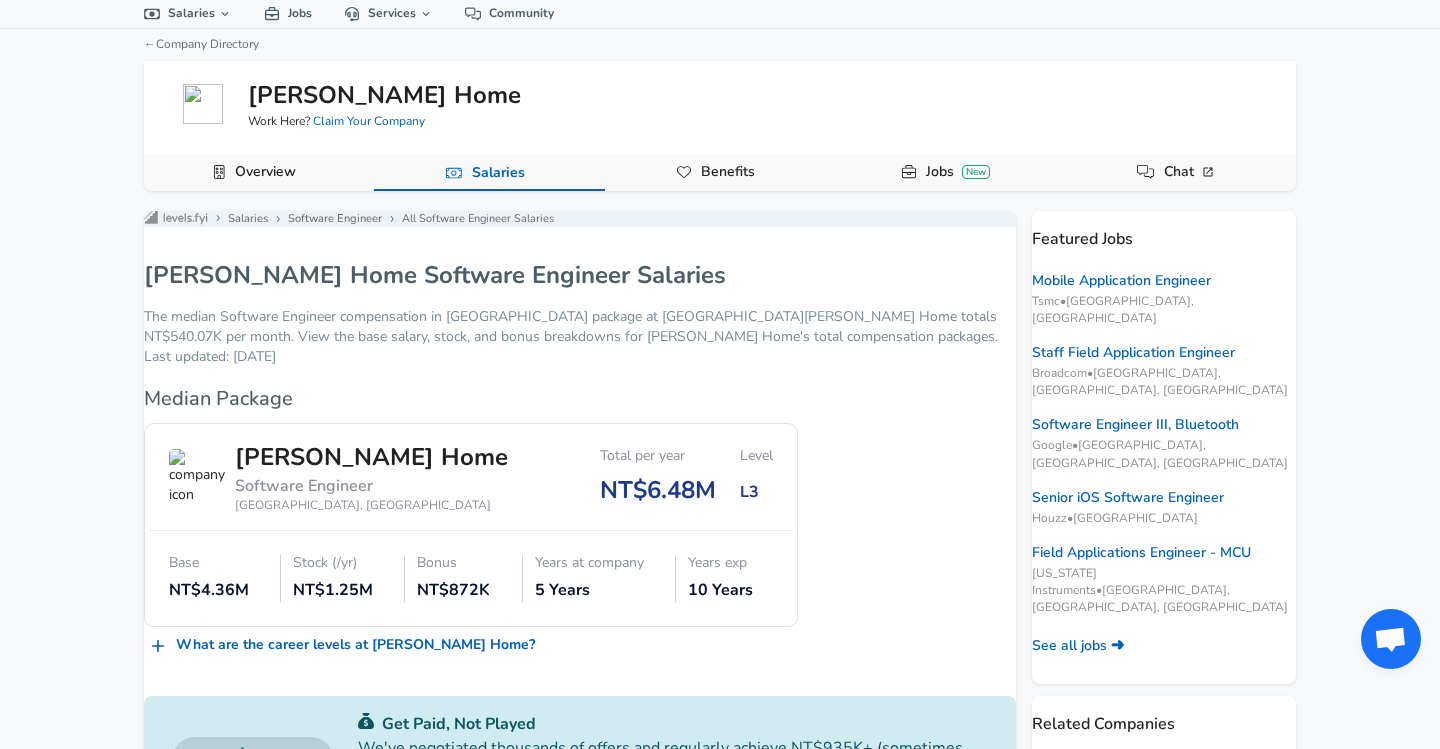 scroll, scrollTop: 0, scrollLeft: 0, axis: both 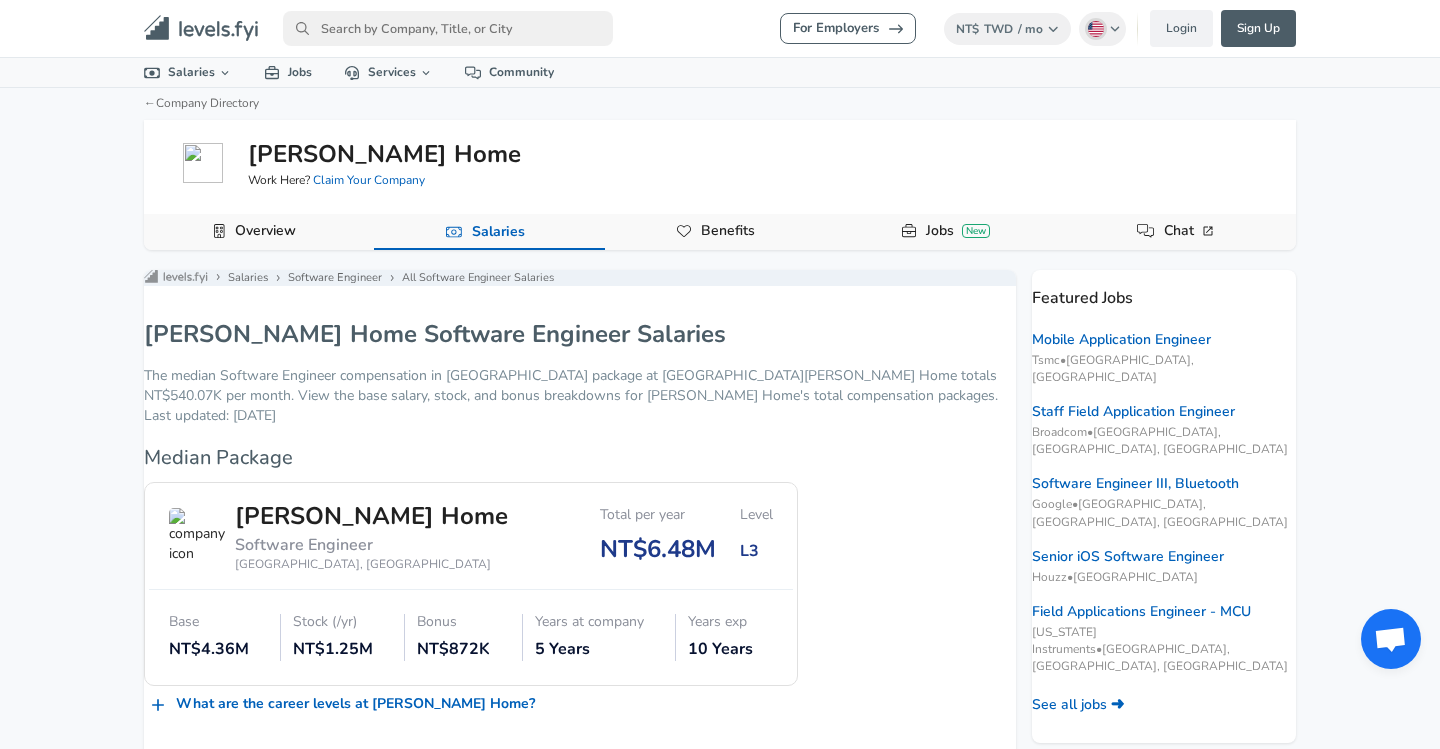 click at bounding box center (448, 28) 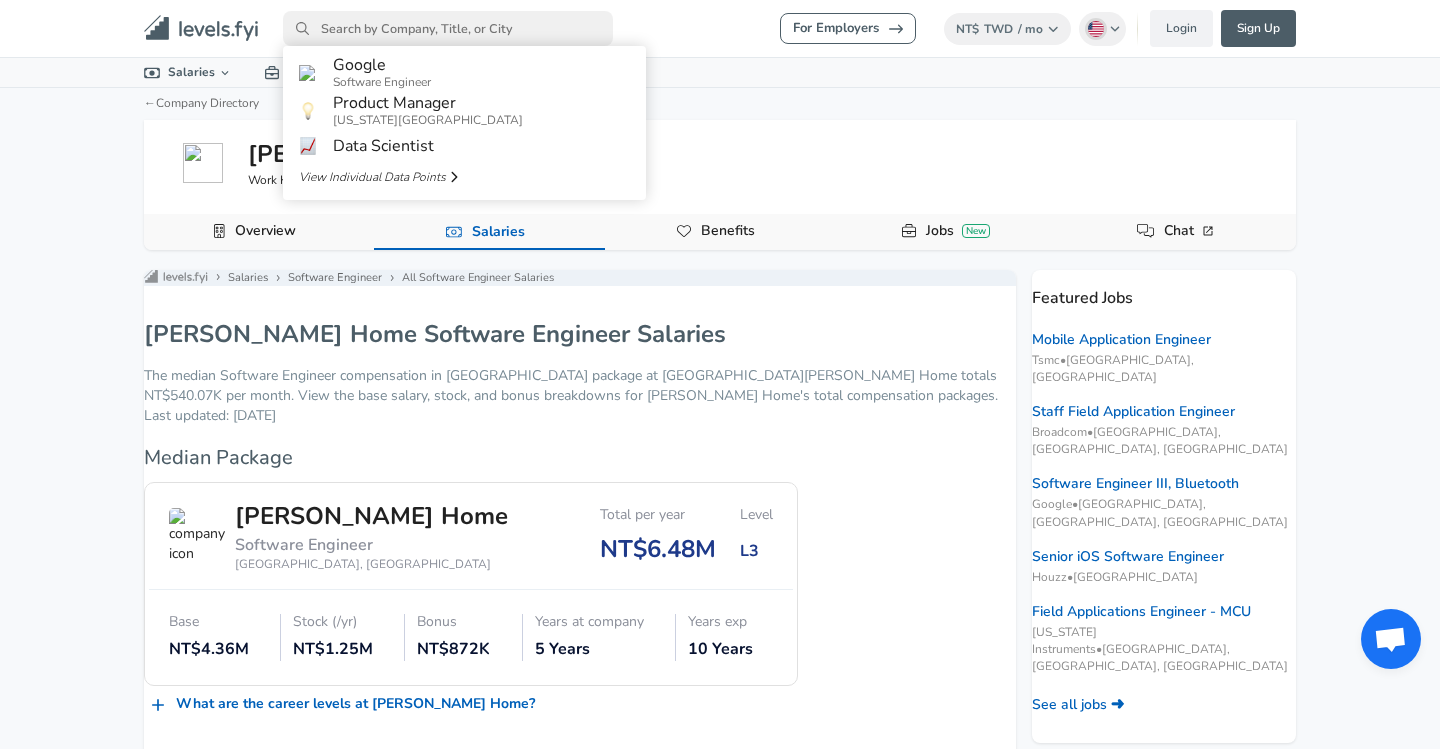 type on "M" 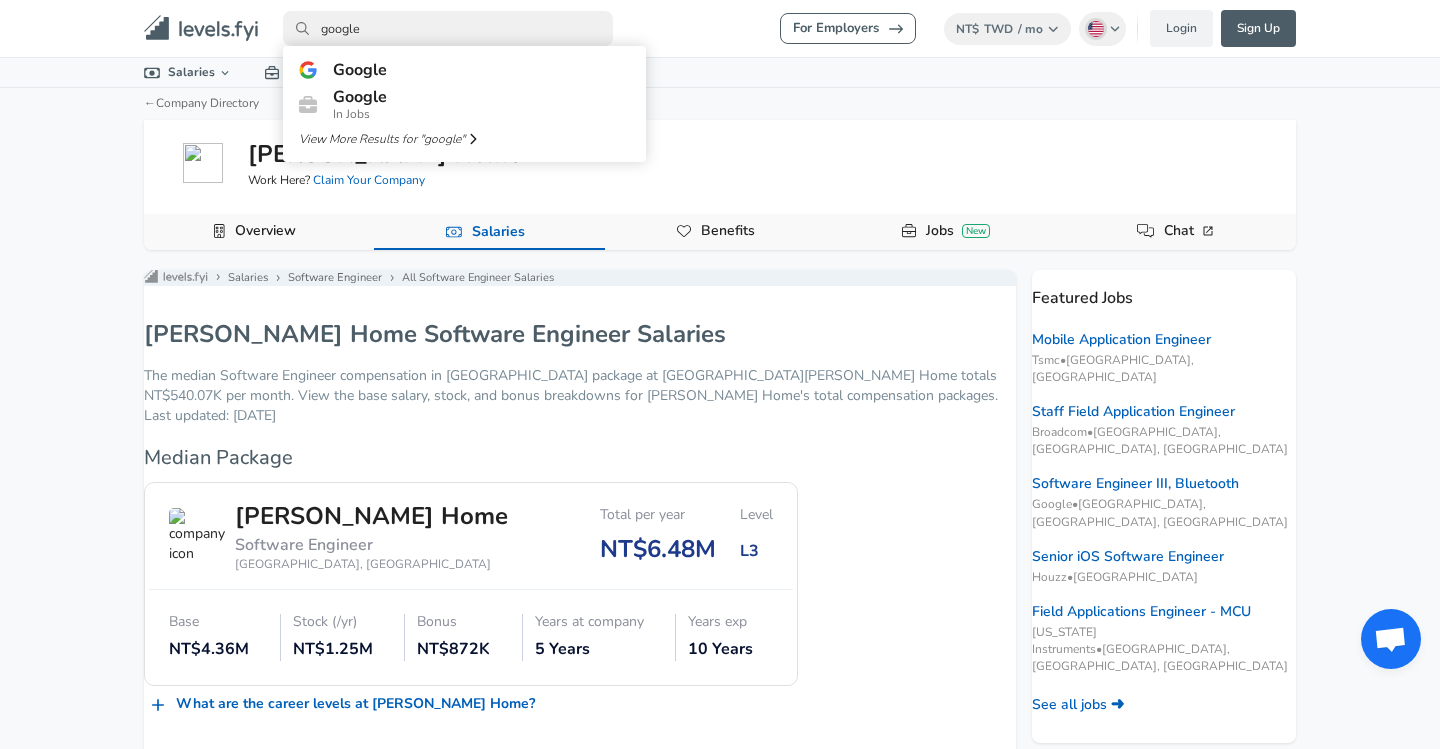 type on "google" 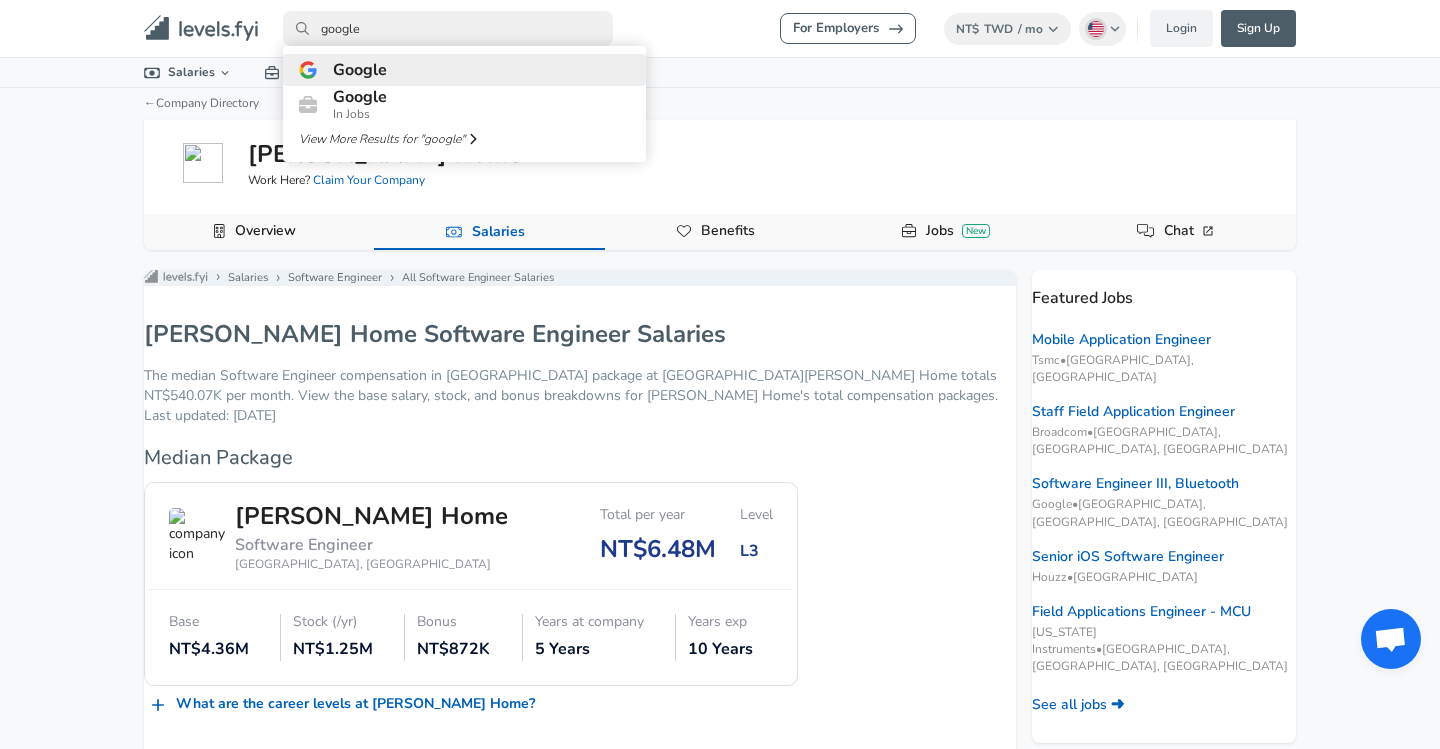 click on "Google" at bounding box center [360, 70] 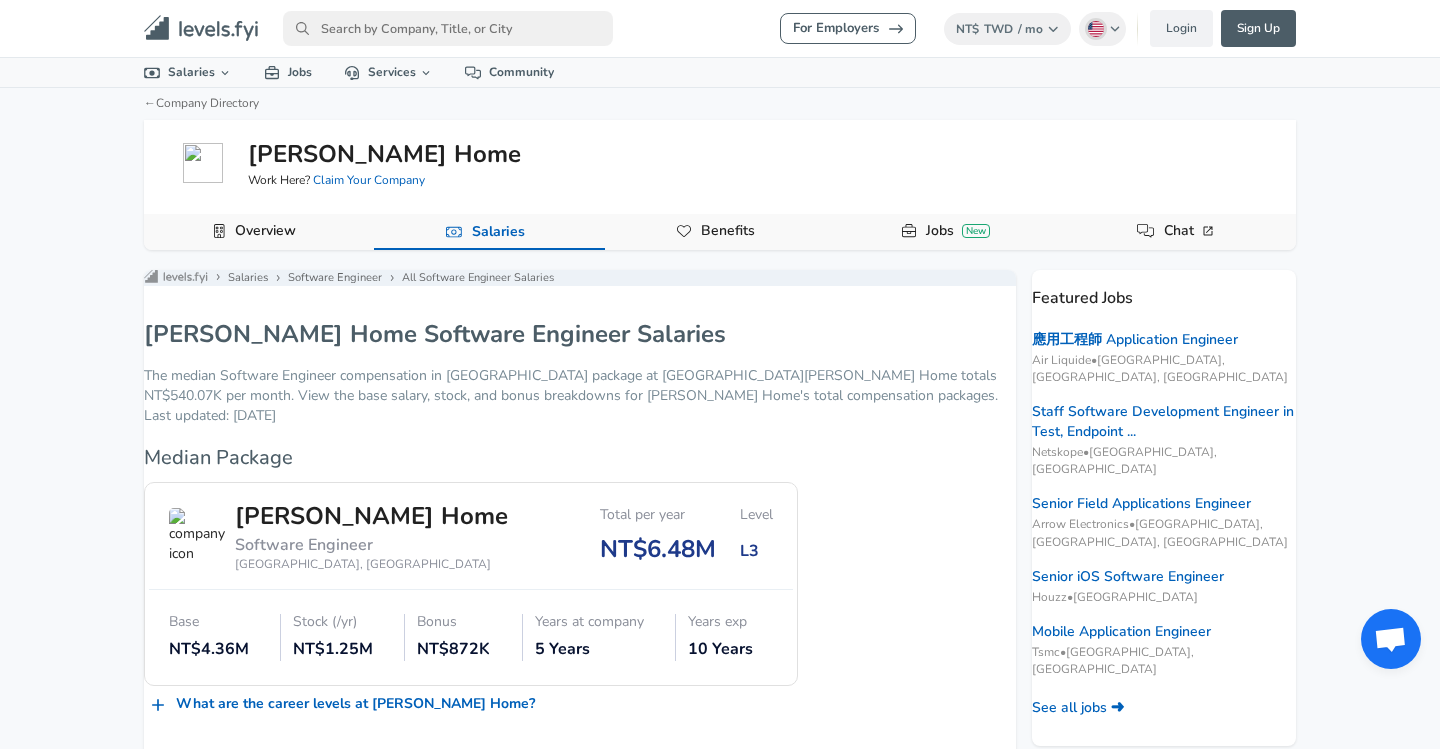 click at bounding box center [448, 28] 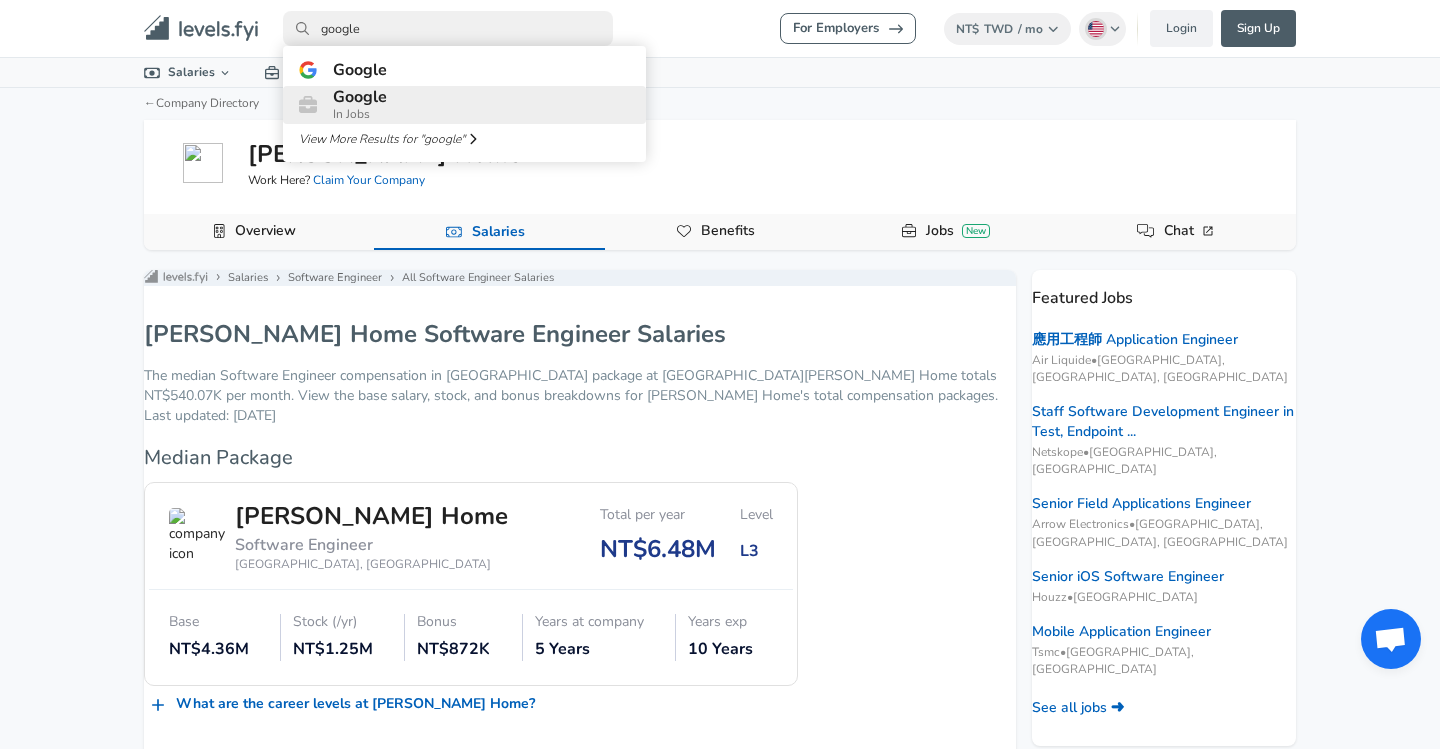 type on "google" 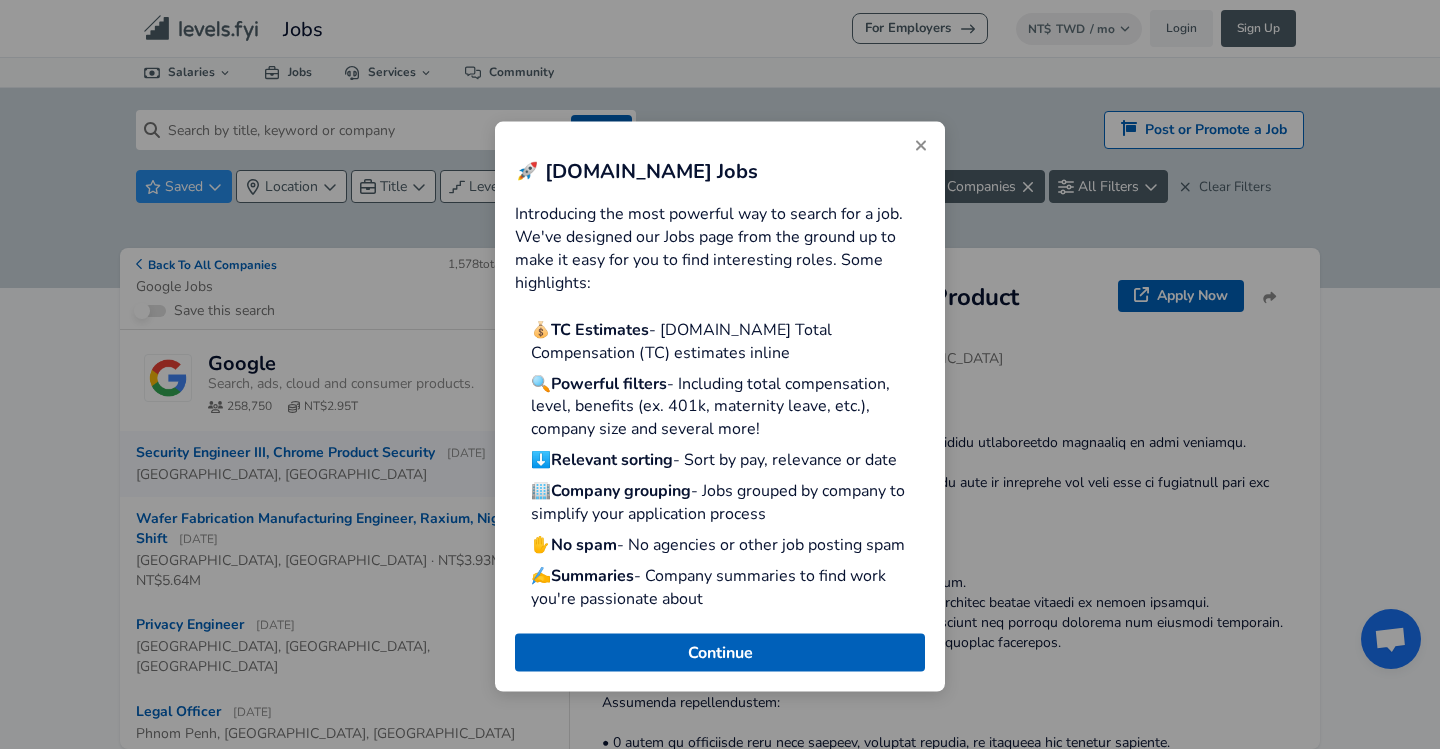 click at bounding box center [921, 145] 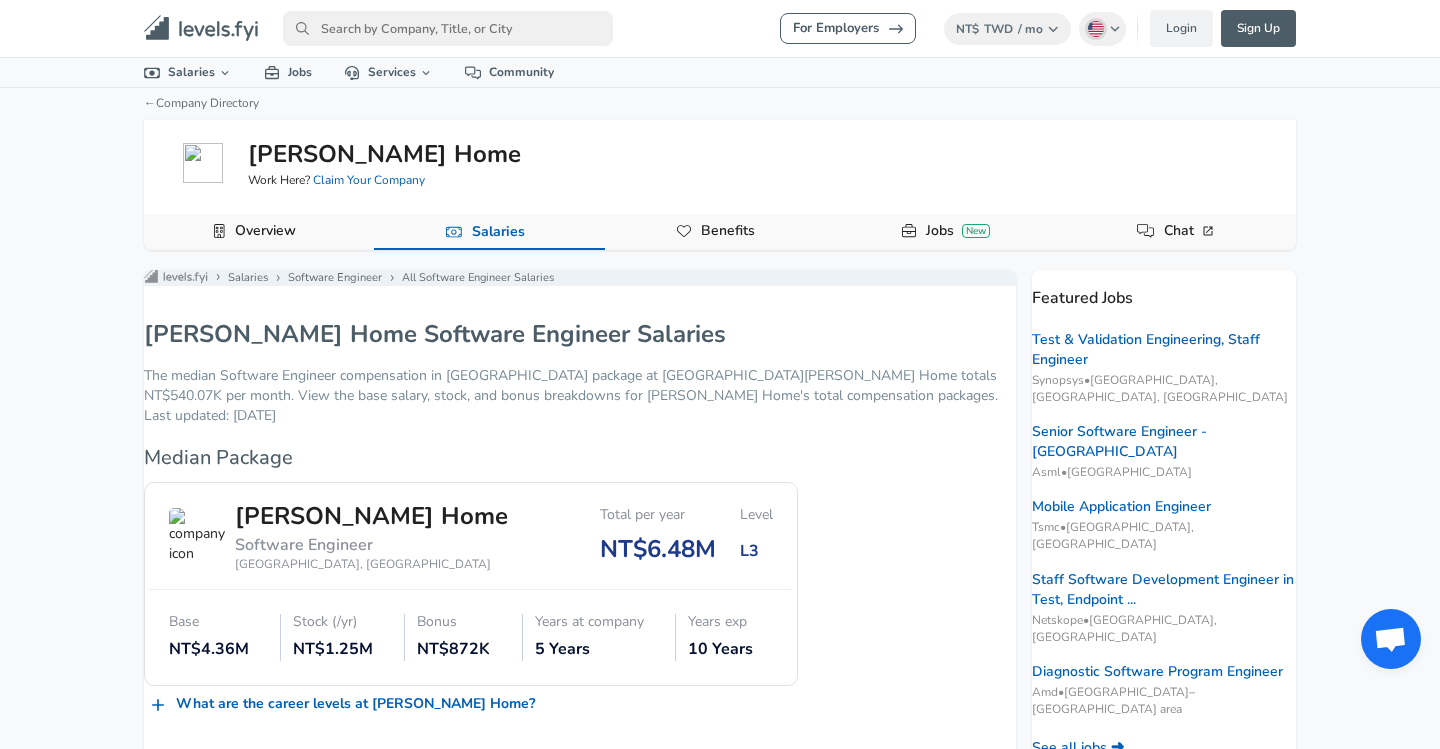 click at bounding box center (448, 28) 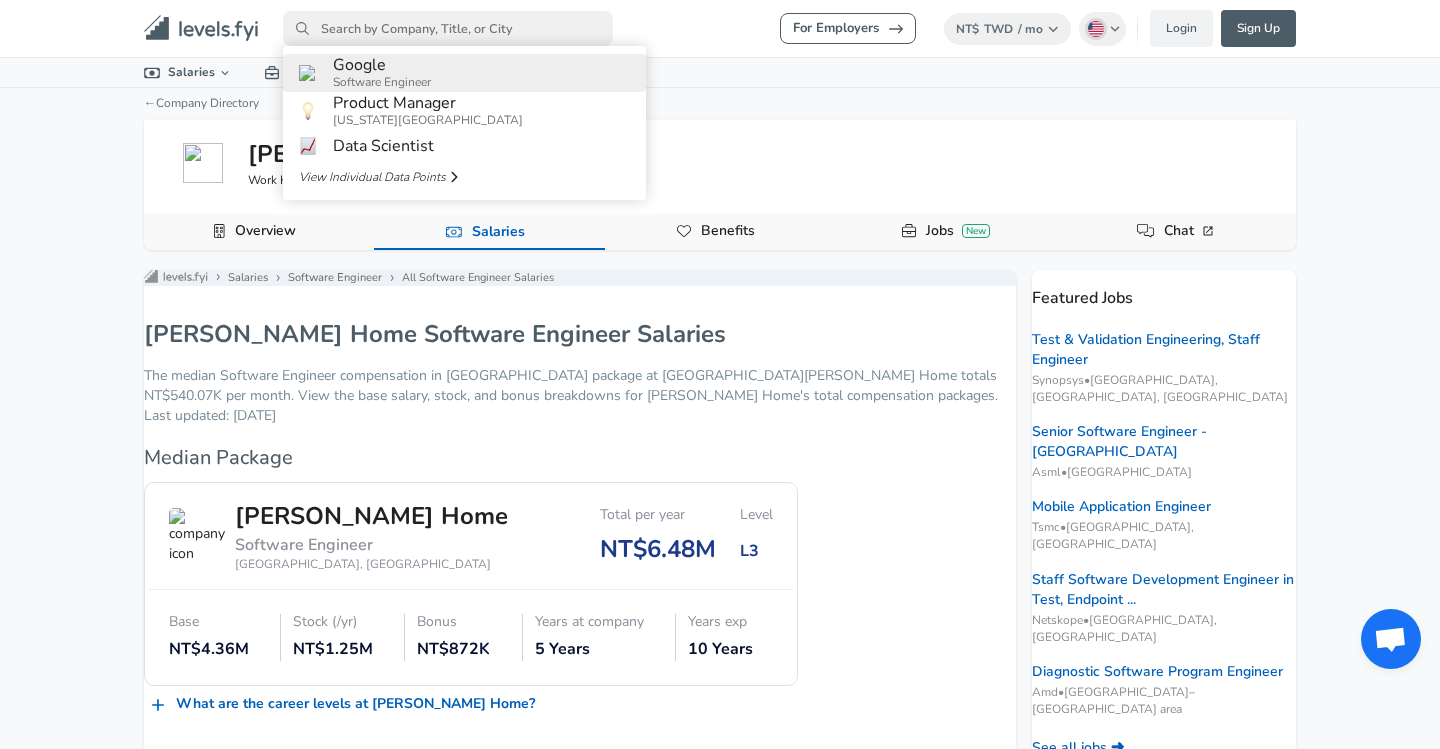 click on "Google" at bounding box center [382, 65] 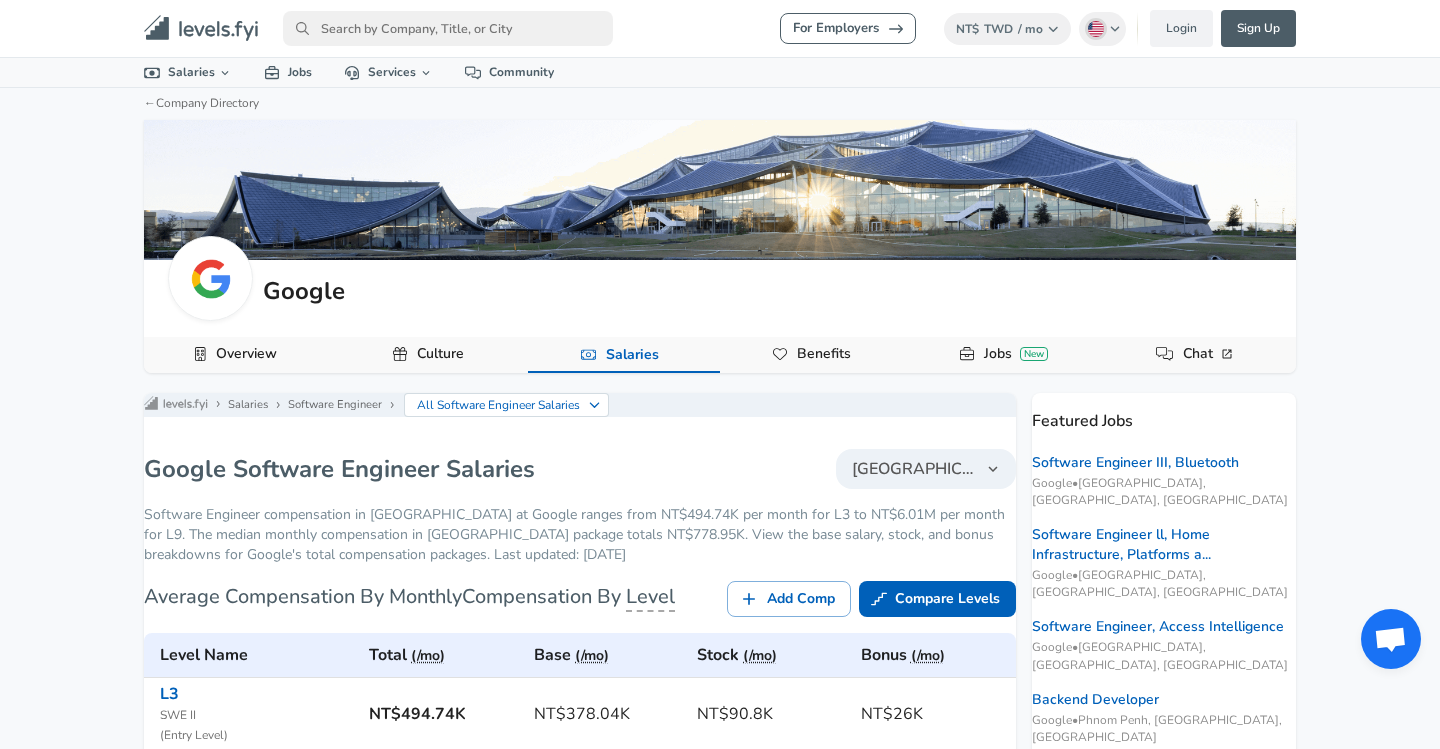 click on "For Employers NT$ TWD / mo Change English ([GEOGRAPHIC_DATA]) Change Login Sign Up All Data By Location By Company By Title Salary Calculator Chart Visualizations Verified Salaries Internships Negotiation Support Compare Benefits Who's Hiring 2024 Pay Report Top Paying Companies Integrate Blog Press Google Software Engineer Product Manager [US_STATE][GEOGRAPHIC_DATA] Area Data Scientist View Individual Data Points   Levels FYI Logo Salaries 📂   All Data 🌎   By Location 🏢   By Company 🖋    By Title 🏭️    By Industry 📍   Salary Heatmap 📈   Chart Visualizations 🔥   Real-time Percentiles 🎓   Internships ❣️   Compare Benefits 🎬   2024 Pay Report 🏆   Top Paying Companies 💸   Calculate Meeting Cost #️⃣   Salary Calculator Contribute Add Salary Add Company Benefits Add Level Mapping Jobs Services Candidate Services 💵  Negotiation Coaching 📄  Resume Review 🎁  Gift a Resume Review For Employers Interactive Offers Real-time Percentiles  🔥 Compensation Benchmarking For Academic Research" at bounding box center (720, 374) 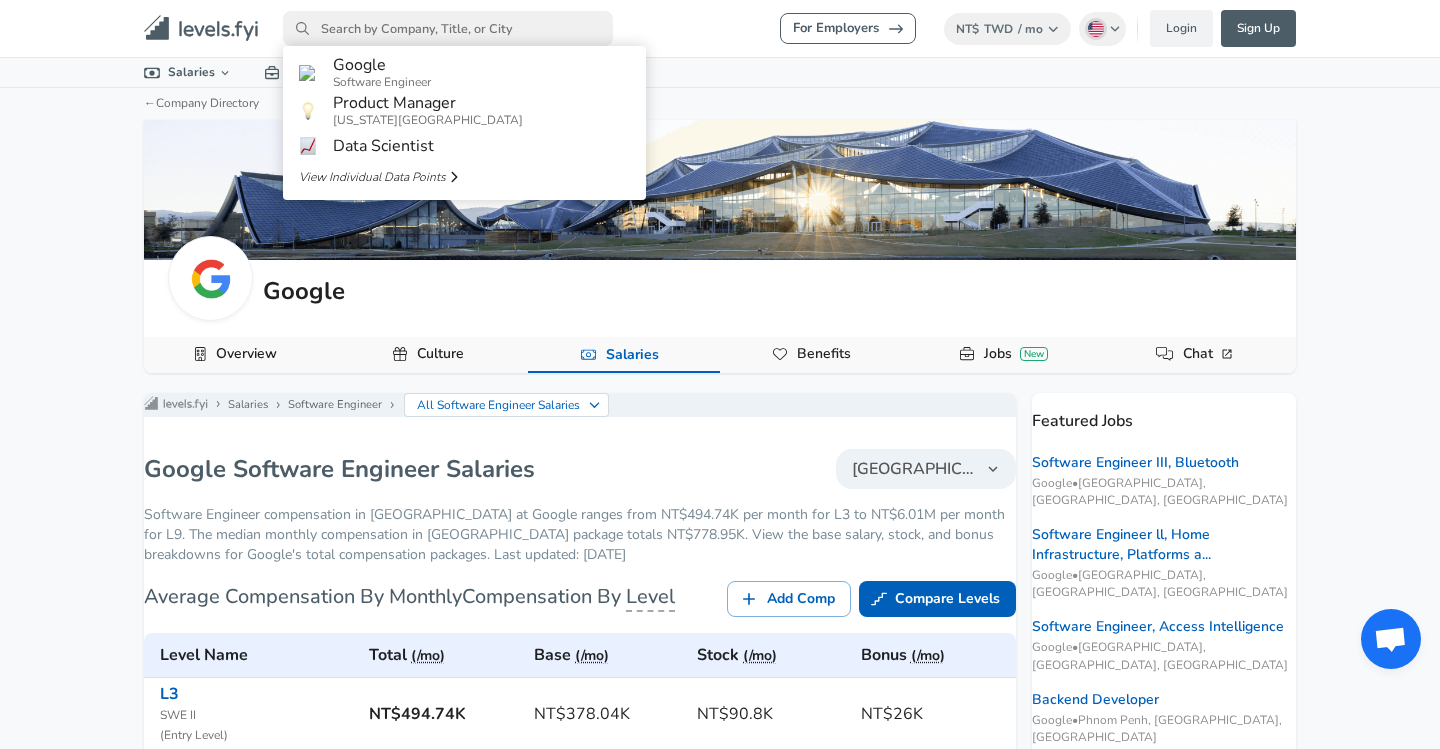 click at bounding box center (448, 28) 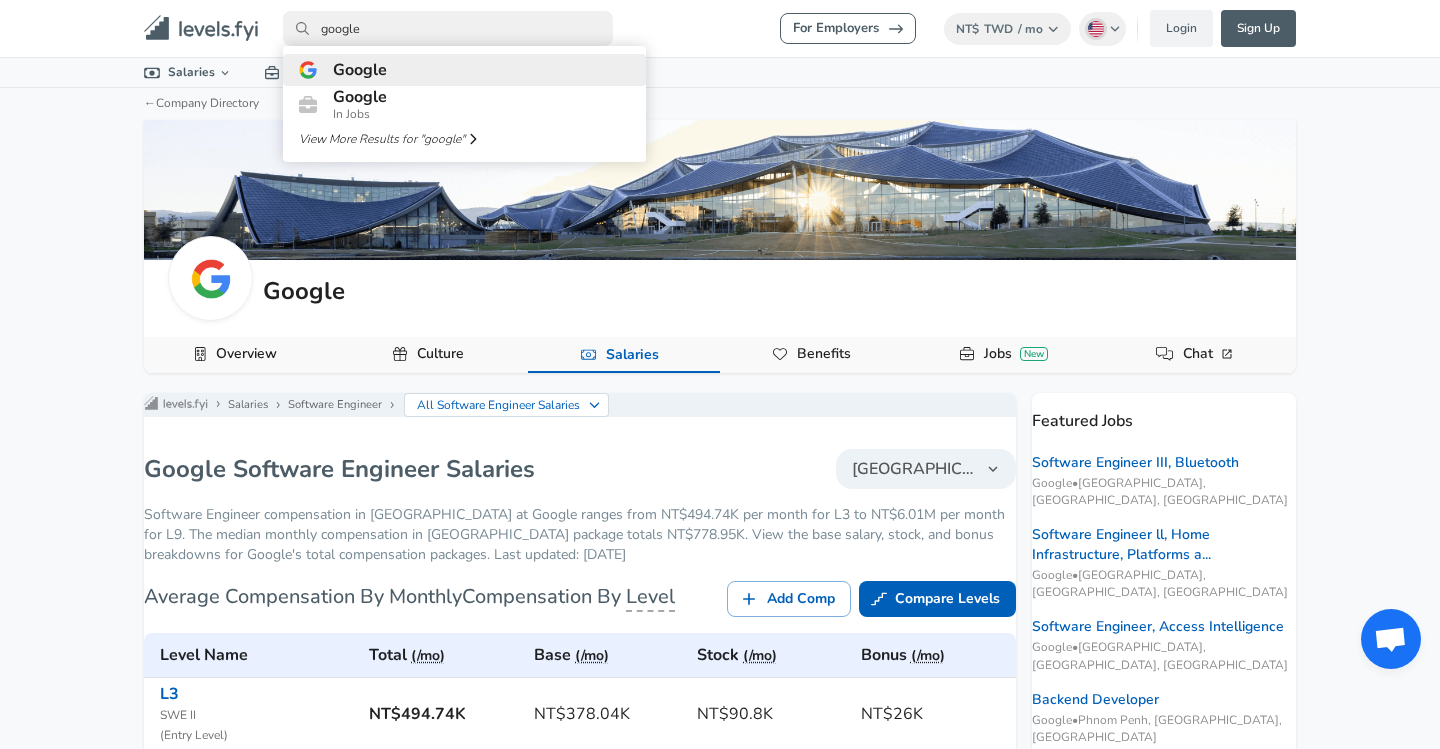 type on "google" 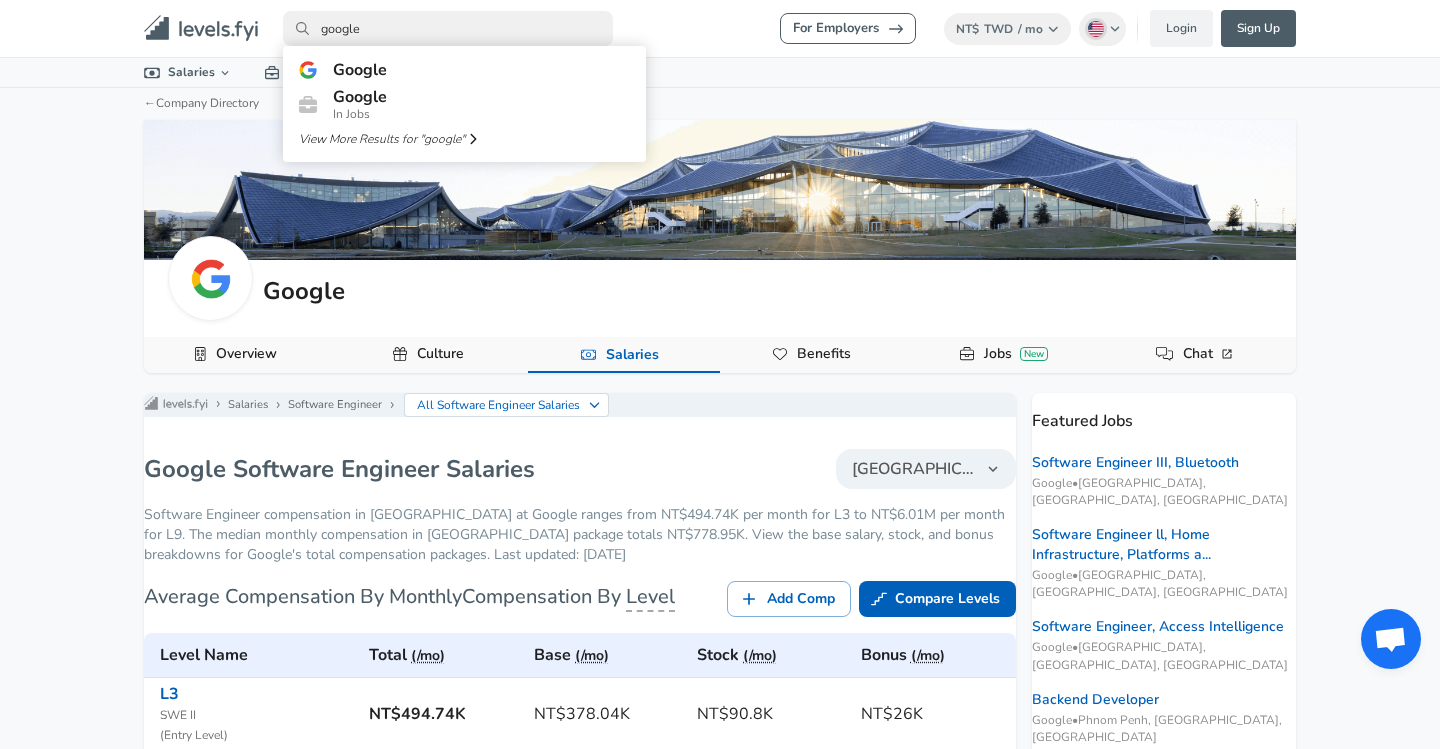 click on "google" at bounding box center (448, 28) 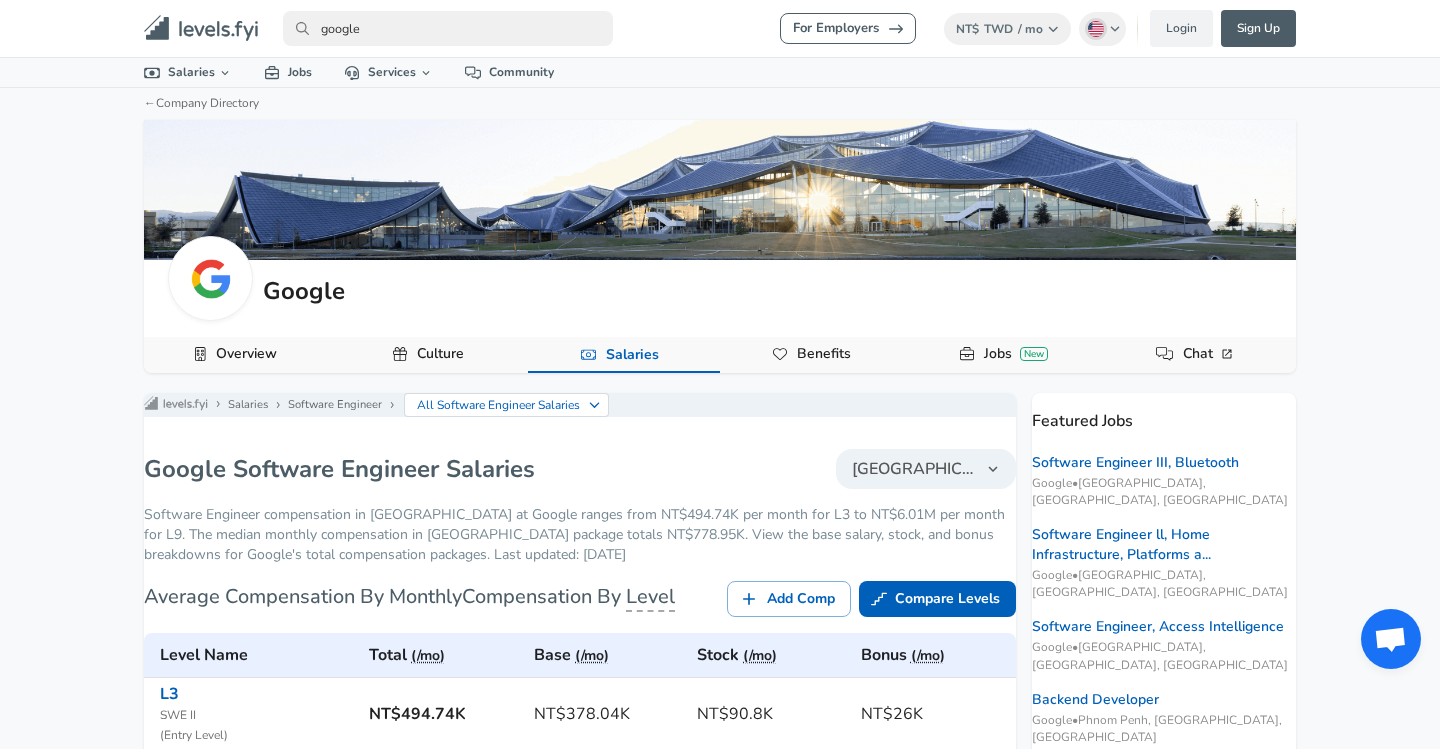 click on "google" at bounding box center (448, 28) 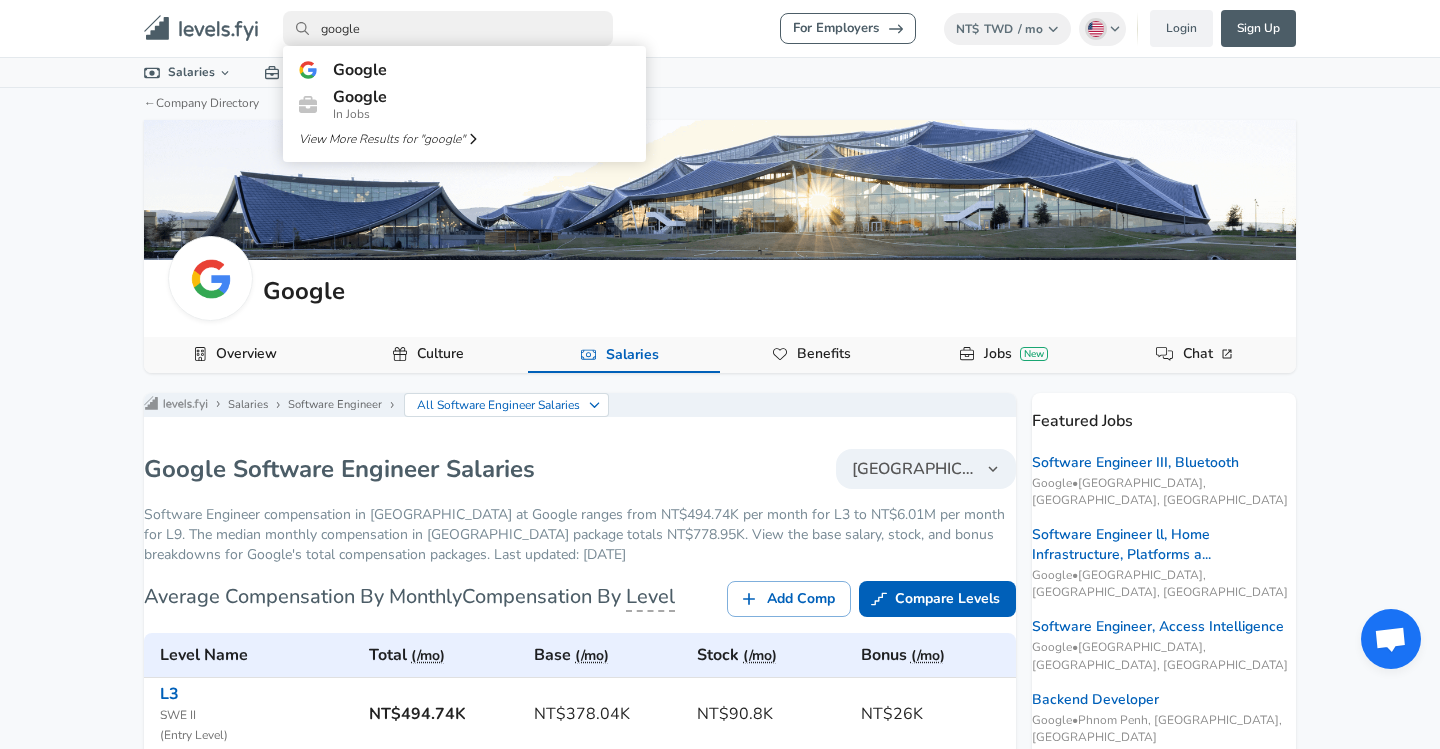 click on "For Employers NT$ TWD / mo Change English (US) Change Login Sign Up All Data By Location By Company By Title Salary Calculator Chart Visualizations Verified Salaries Internships Negotiation Support Compare Benefits Who's Hiring 2024 Pay Report Top Paying Companies Integrate Blog Press google Google Google In Jobs View More Results for " google "   Levels FYI Logo Salaries 📂   All Data 🌎   By Location 🏢   By Company 🖋    By Title 🏭️    By Industry 📍   Salary Heatmap 📈   Chart Visualizations 🔥   Real-time Percentiles 🎓   Internships ❣️   Compare Benefits 🎬   2024 Pay Report 🏆   Top Paying Companies 💸   Calculate Meeting Cost #️⃣   Salary Calculator Contribute Add Salary Add Company Benefits Add Level Mapping Jobs Services Candidate Services 💵  Negotiation Coaching 📄  Resume Review 🎁  Gift a Resume Review For Employers Interactive Offers Real-time Percentiles  🔥 Compensation Benchmarking For Academic Research Compensation Dataset Community ←    Google" at bounding box center [720, 374] 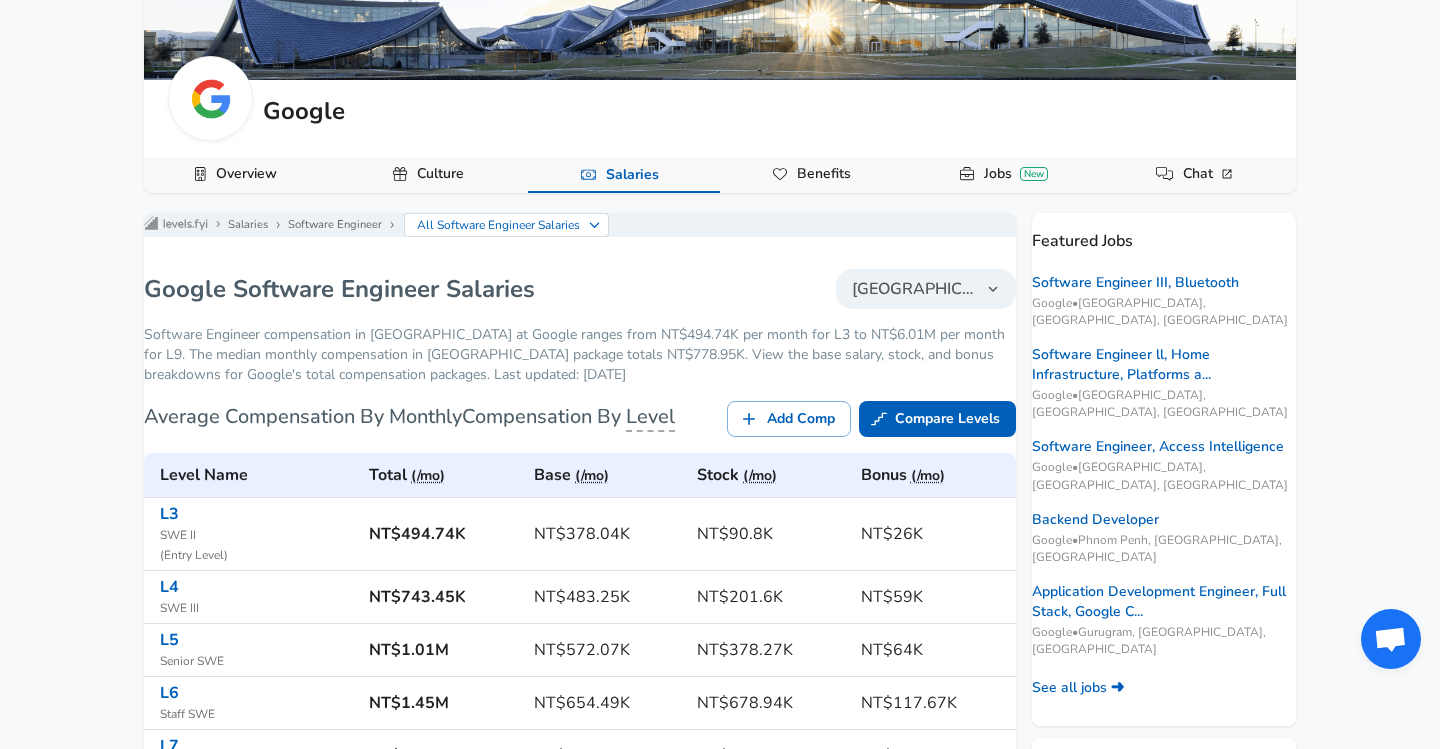 scroll, scrollTop: 183, scrollLeft: 0, axis: vertical 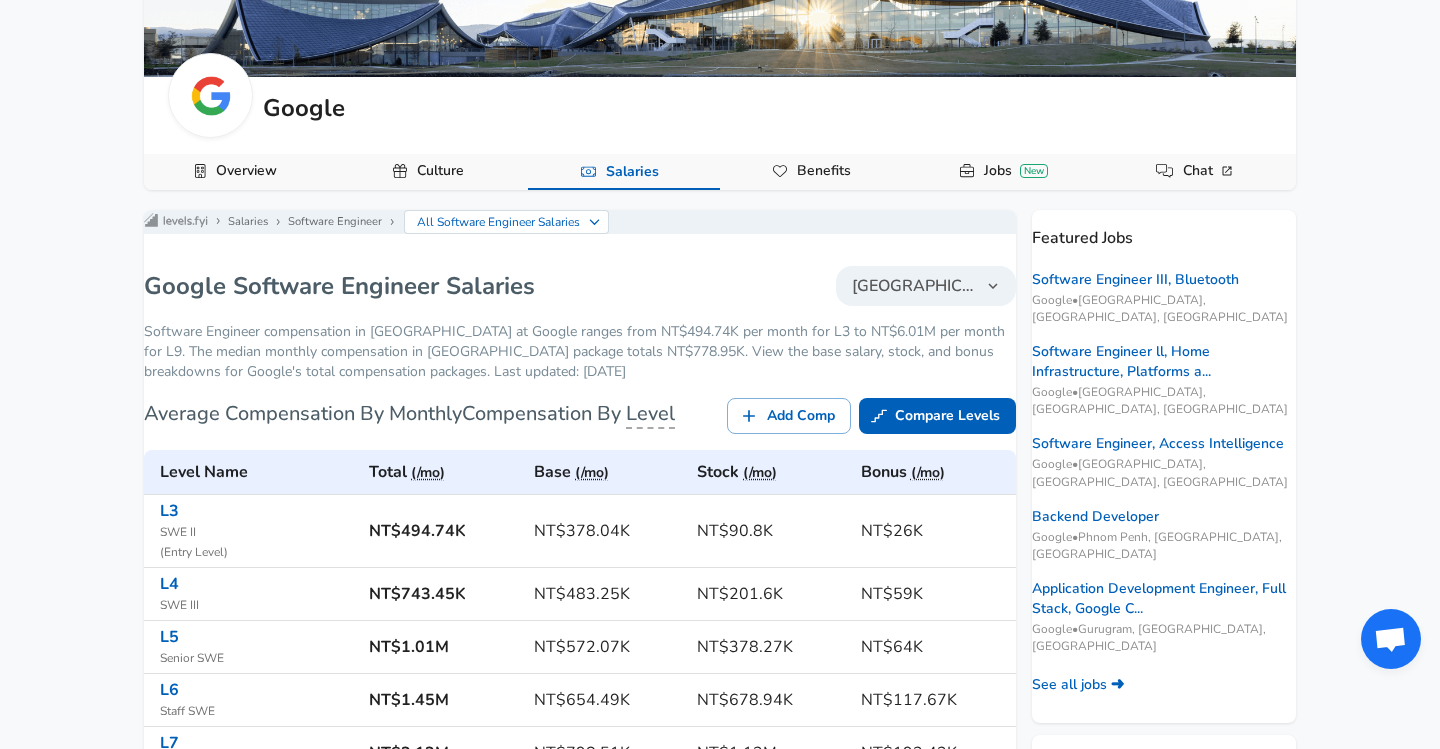 click on "[GEOGRAPHIC_DATA]" at bounding box center (914, 286) 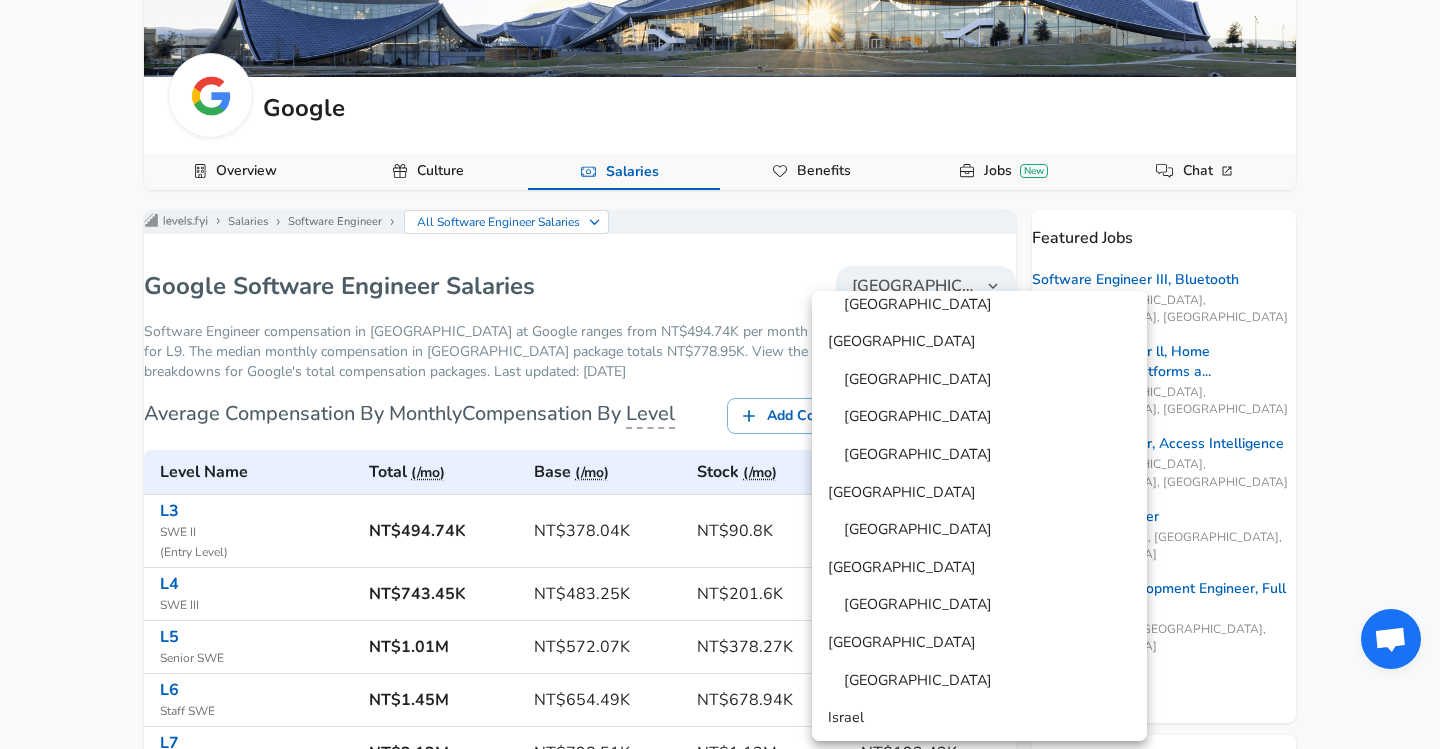 scroll, scrollTop: 919, scrollLeft: 0, axis: vertical 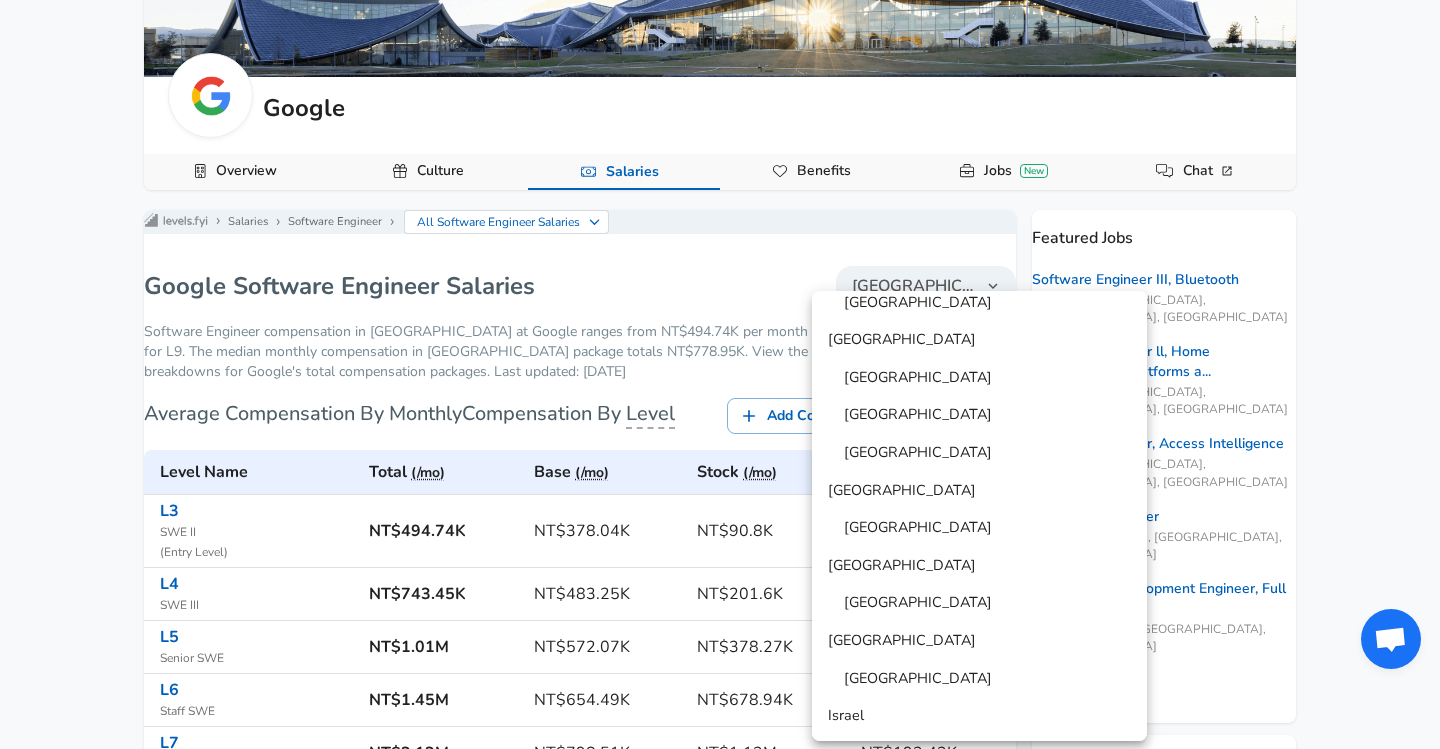 click on "[GEOGRAPHIC_DATA]" at bounding box center (910, 528) 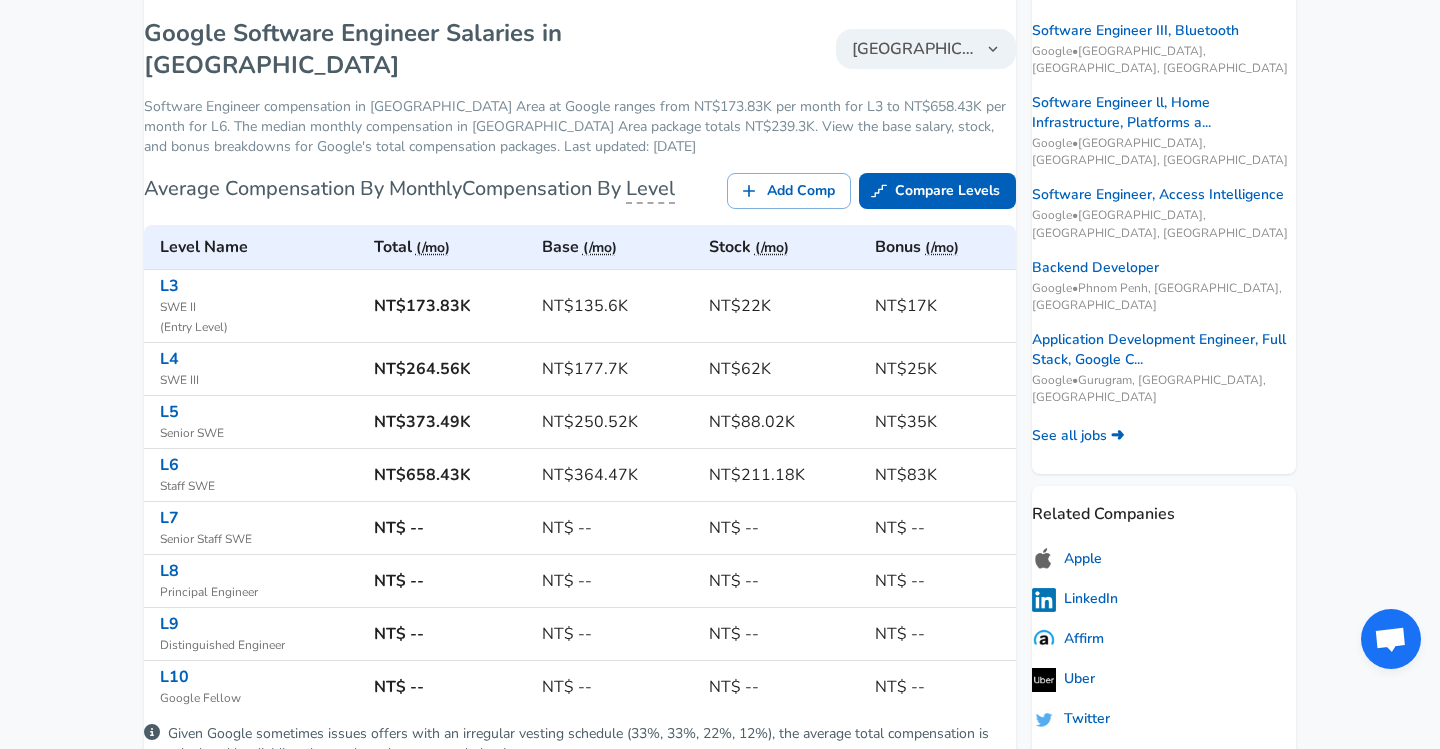 scroll, scrollTop: 394, scrollLeft: 0, axis: vertical 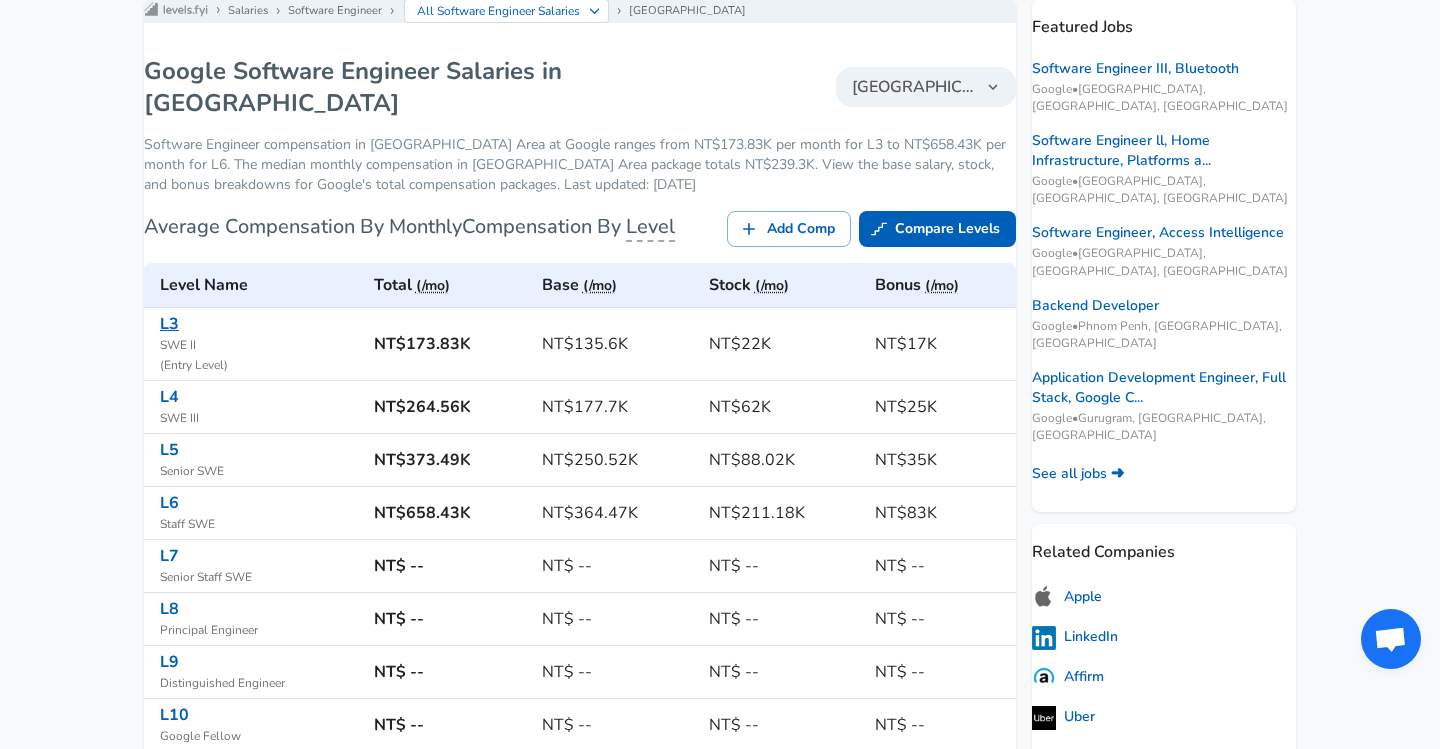 click on "L3" at bounding box center [169, 324] 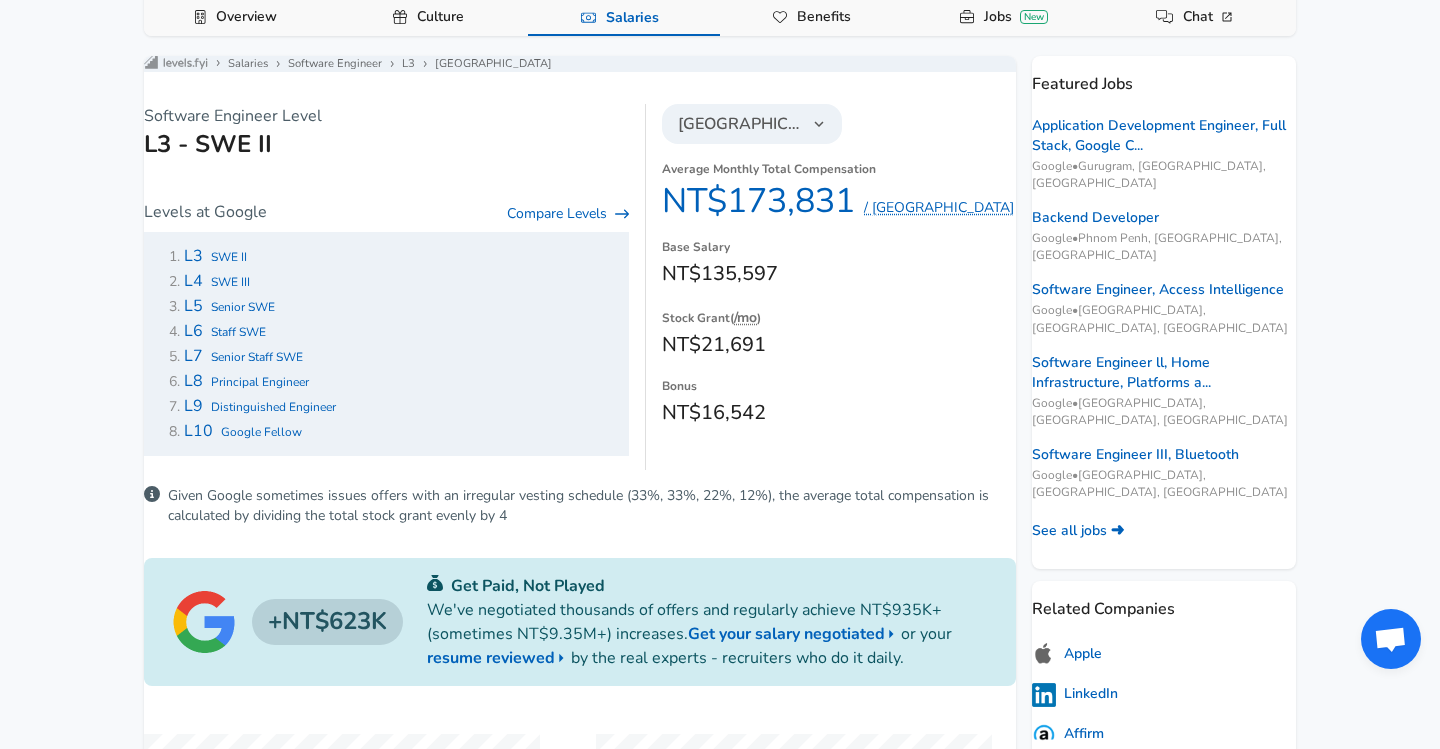 scroll, scrollTop: 326, scrollLeft: 0, axis: vertical 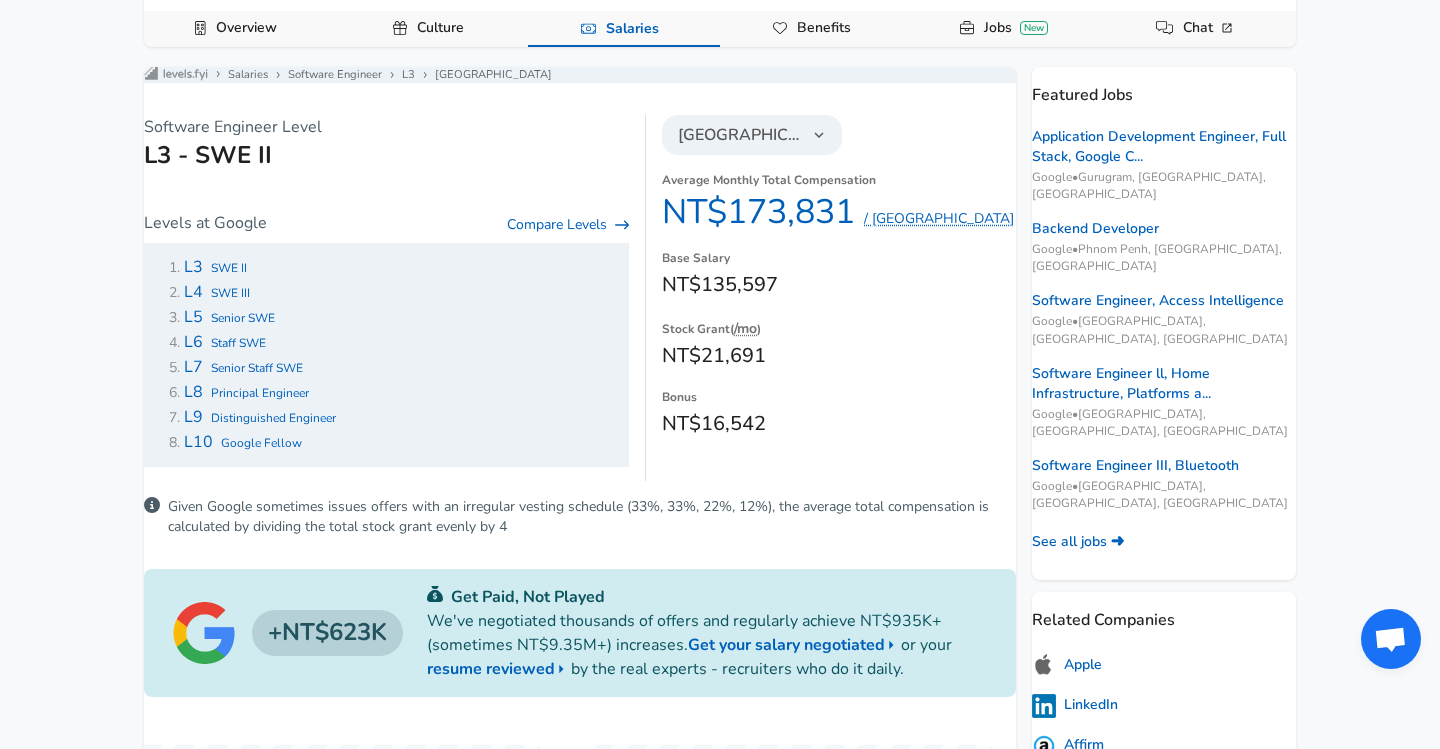 click on "SWE III" at bounding box center (230, 293) 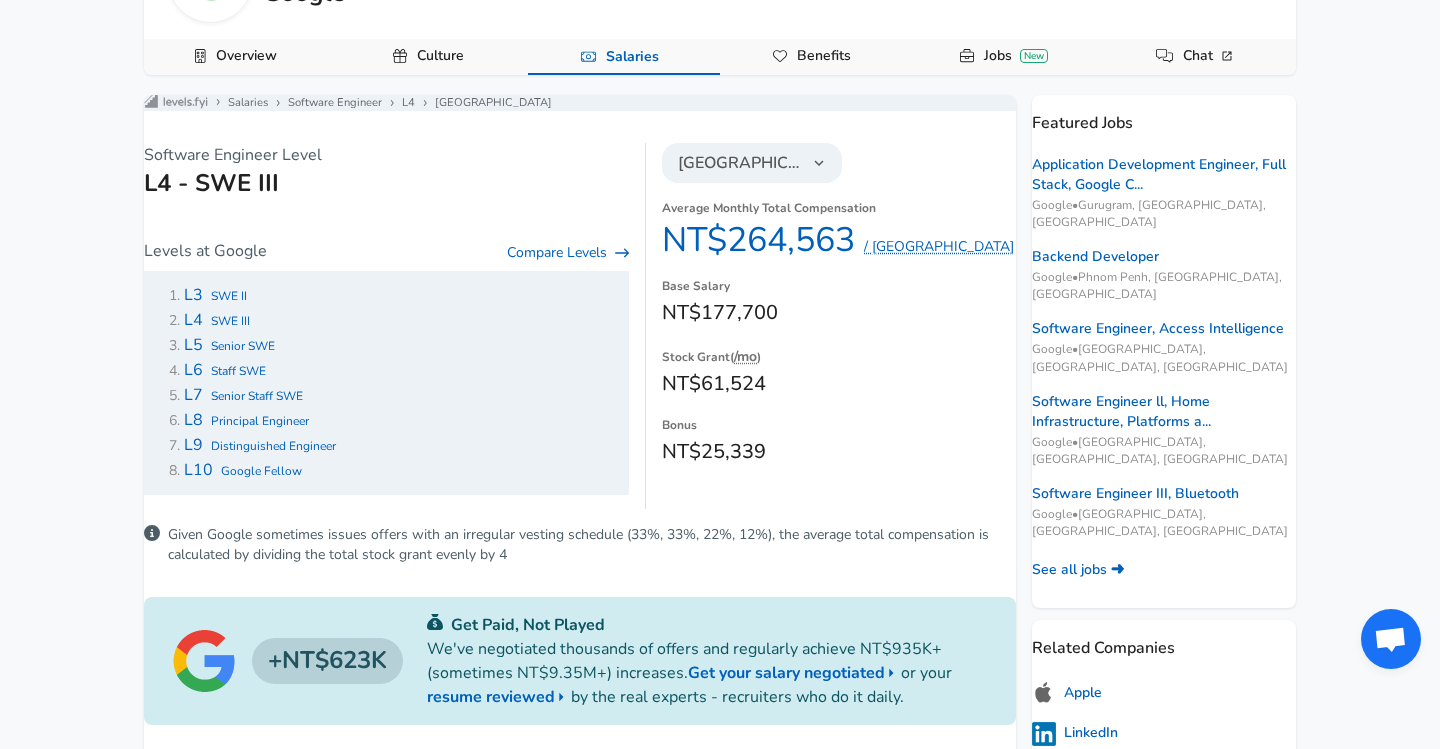 scroll, scrollTop: 0, scrollLeft: 0, axis: both 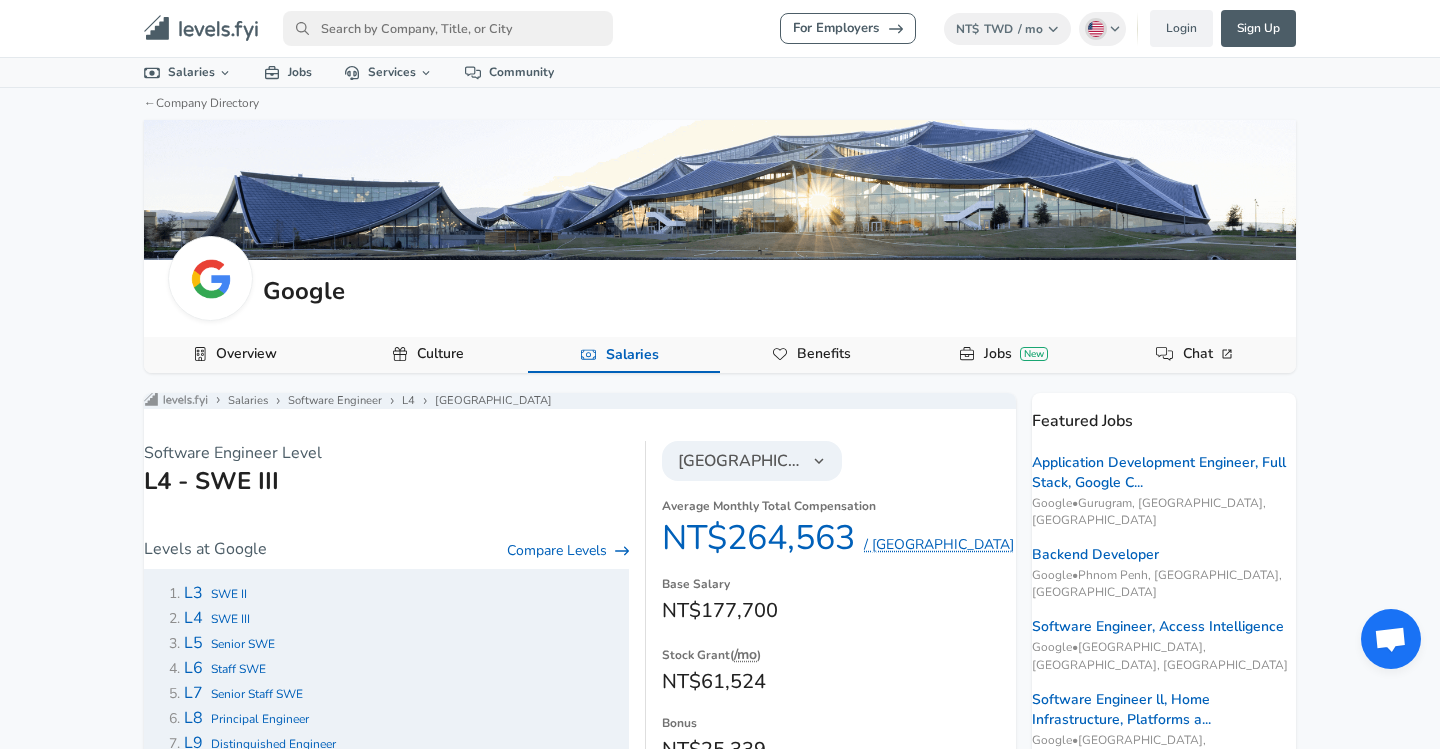 click at bounding box center (448, 28) 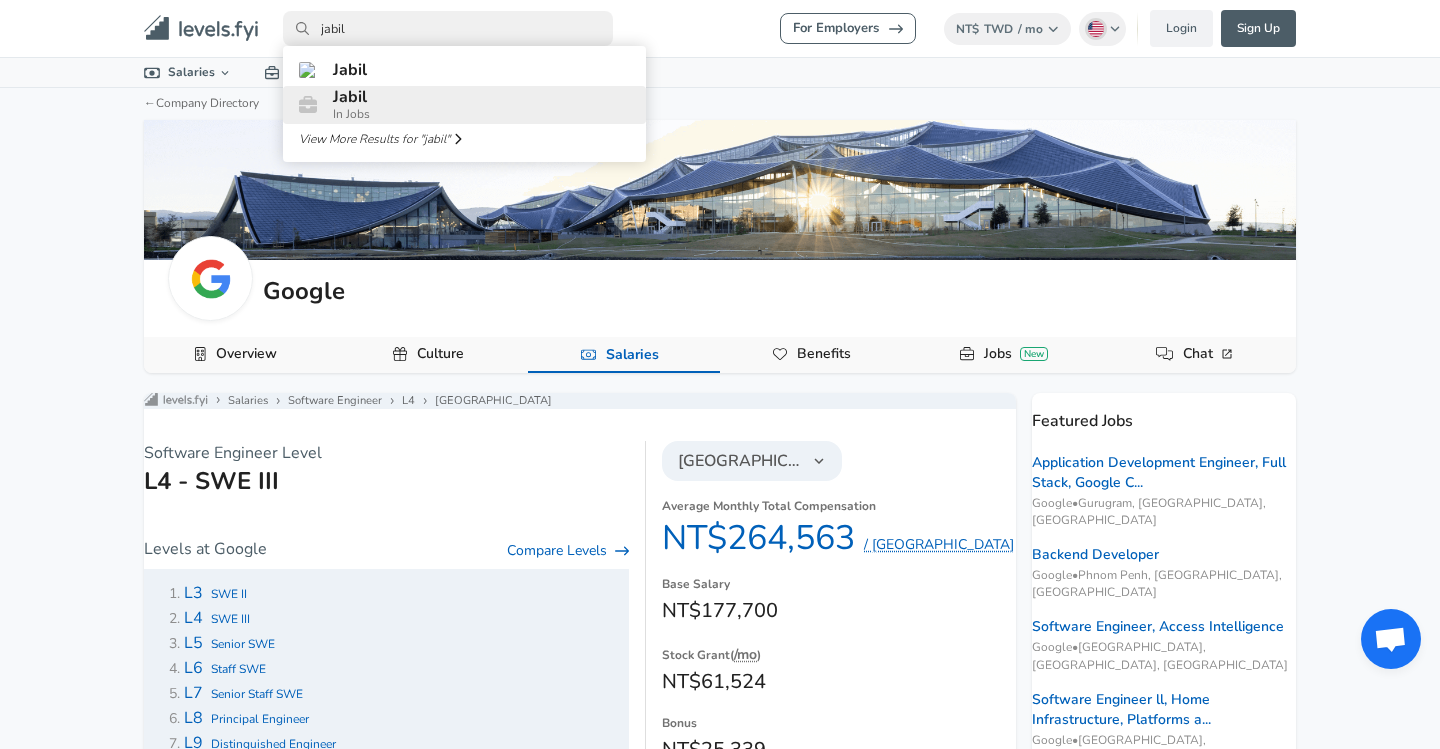 type on "jabil" 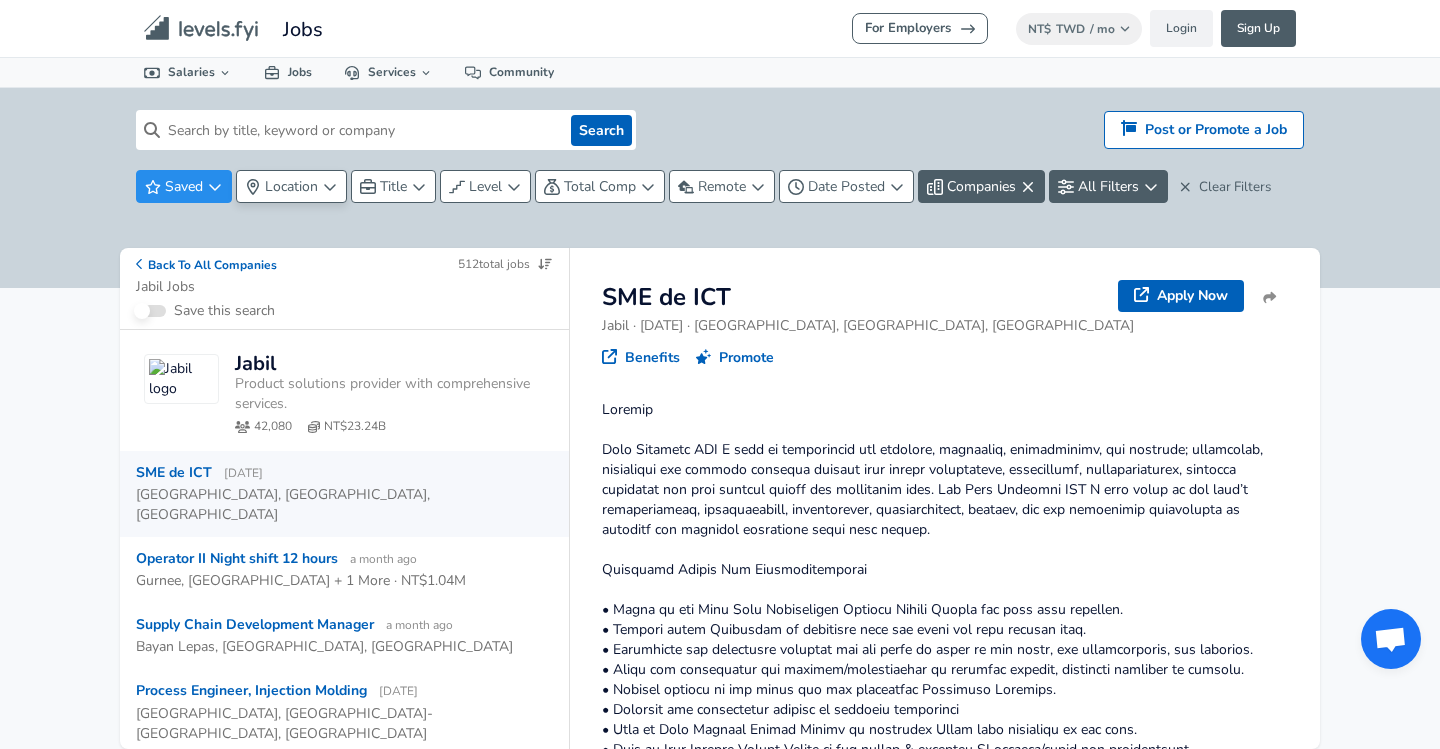 click on "Location" at bounding box center (291, 186) 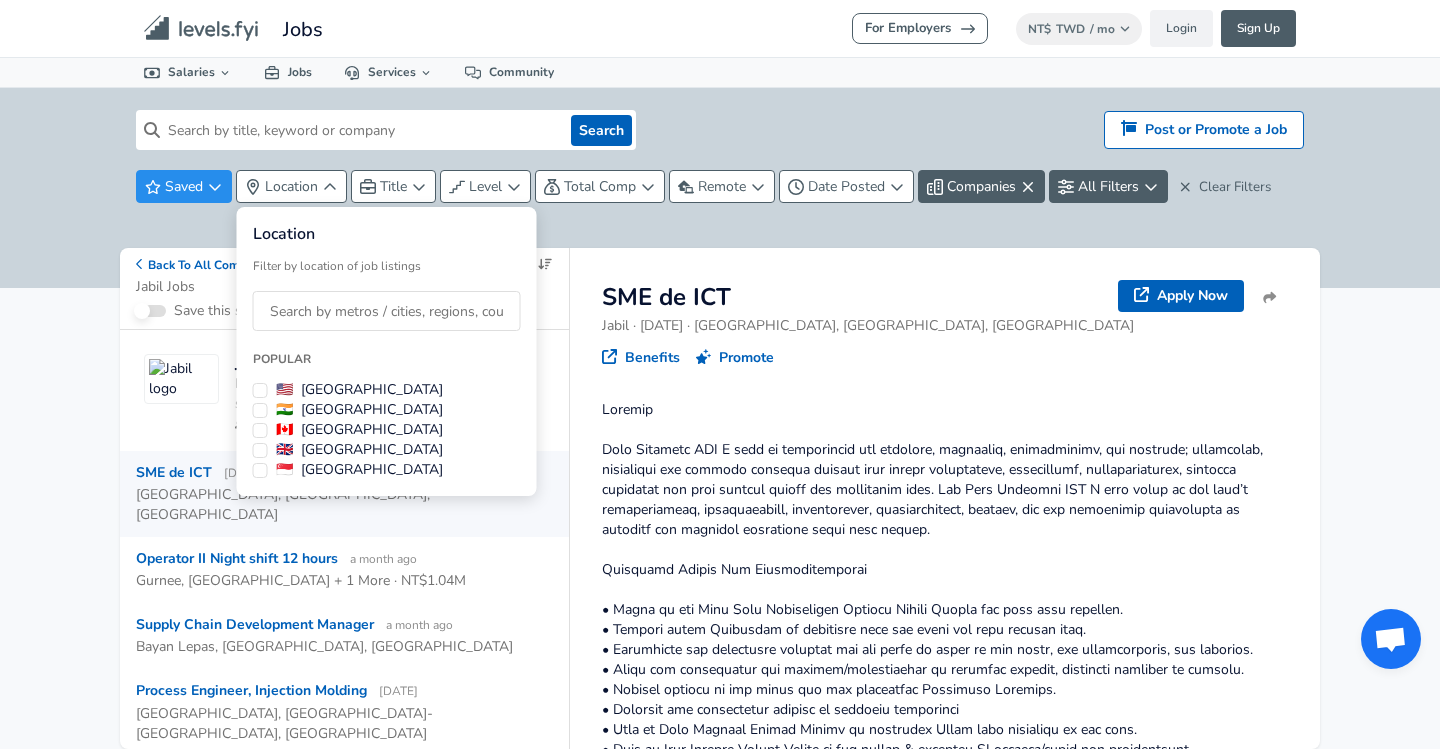 click on "For Employers NT$ TWD / mo Change Login Sign Up All Data By Location By Company By Title Salary Calculator Chart Visualizations Verified Salaries Internships Negotiation Support Compare Benefits Who's Hiring 2024 Pay Report Top Paying Companies Integrate Blog Press Jobs Levels FYI Logo Salaries 📂   All Data 🌎   By Location 🏢   By Company 🖋    By Title 🏭️    By Industry 📍   Salary Heatmap 📈   Chart Visualizations 🔥   Real-time Percentiles 🎓   Internships ❣️   Compare Benefits 🎬   2024 Pay Report 🏆   Top Paying Companies 💸   Calculate Meeting Cost #️⃣   Salary Calculator Contribute Add Salary Add Company Benefits Add Level Mapping Jobs Services Candidate Services 💵  Negotiation Coaching 📄  Resume Review 🎁  Gift a Resume Review For Employers Interactive Offers Real-time Percentiles  🔥 Compensation Benchmarking For Academic Research Compensation Dataset Community Search Hiring?   Post or Promote   a job Post or Promote a Job Saved Location Title Level" at bounding box center [720, 374] 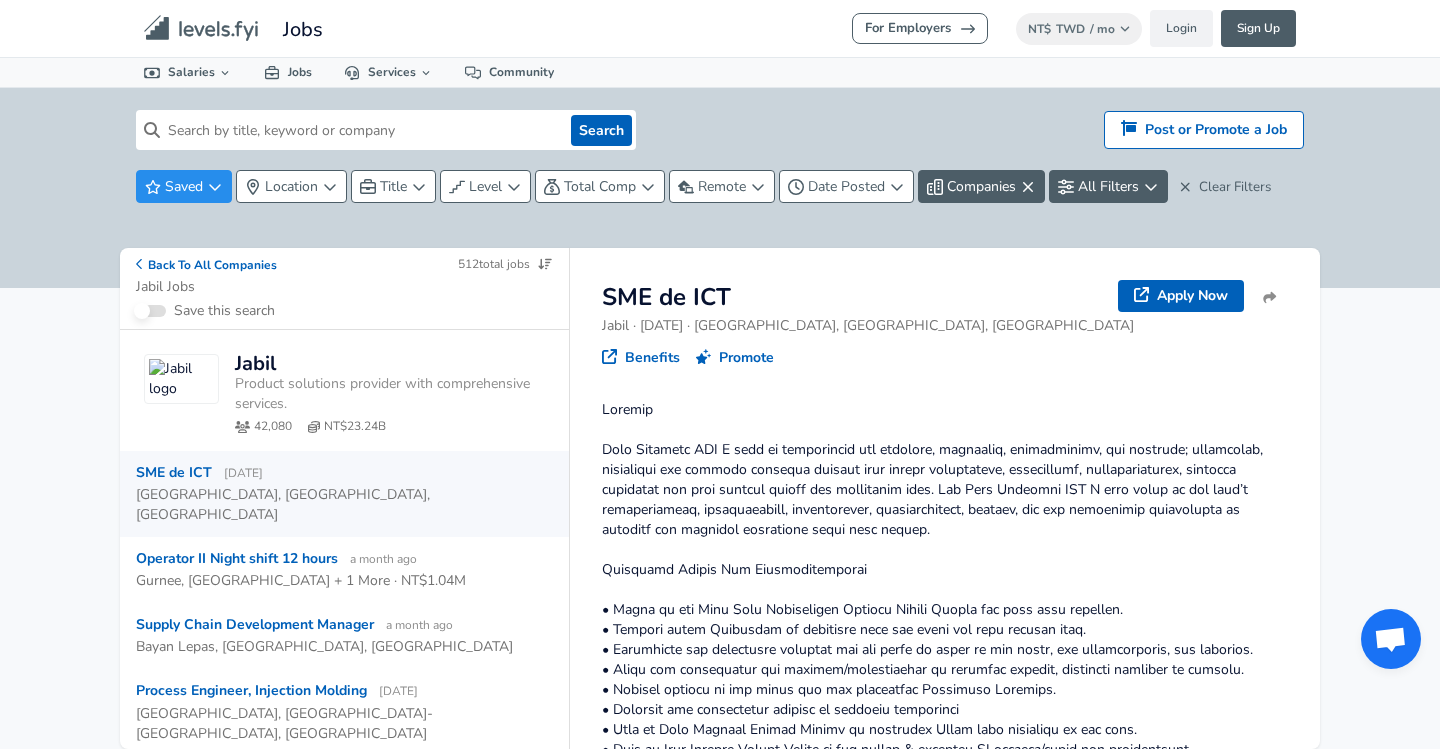 click at bounding box center (361, 130) 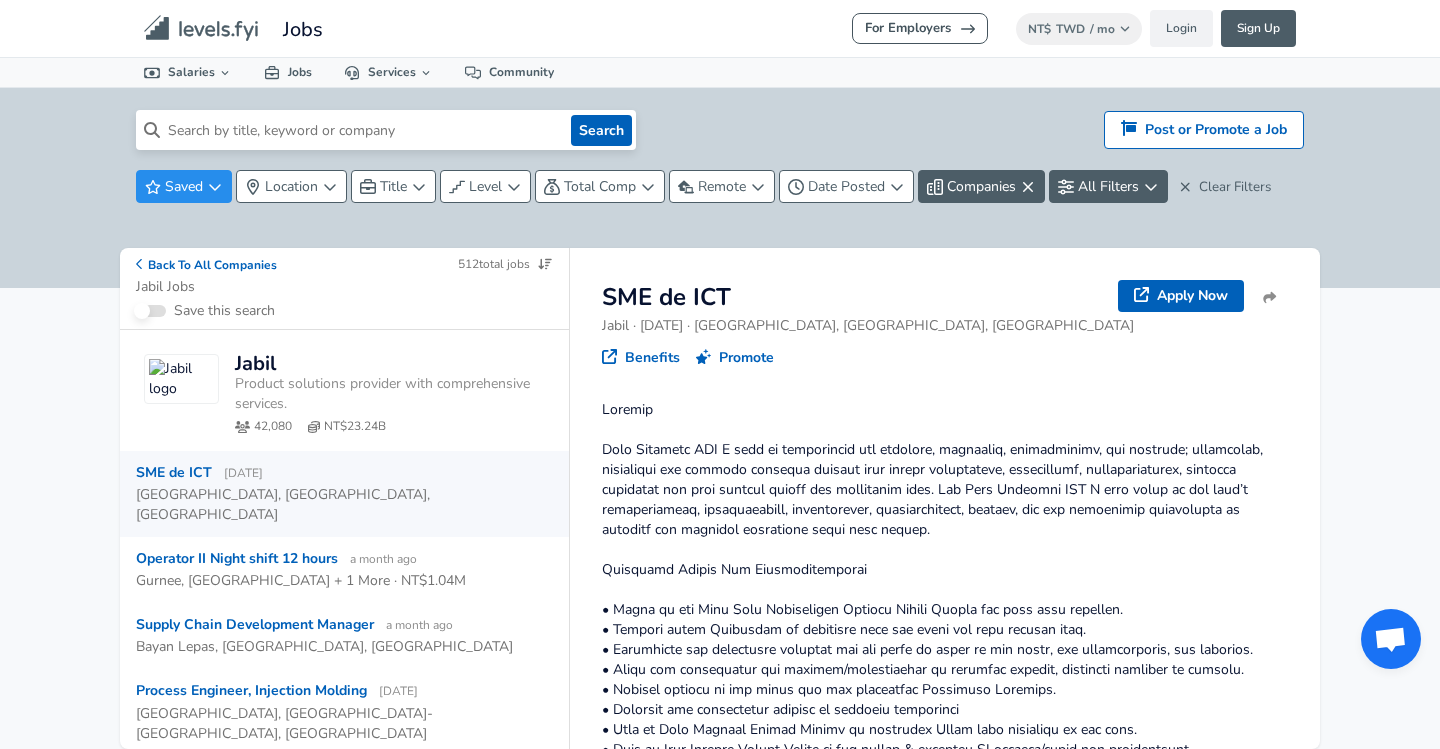 click on "For Employers" at bounding box center [920, 28] 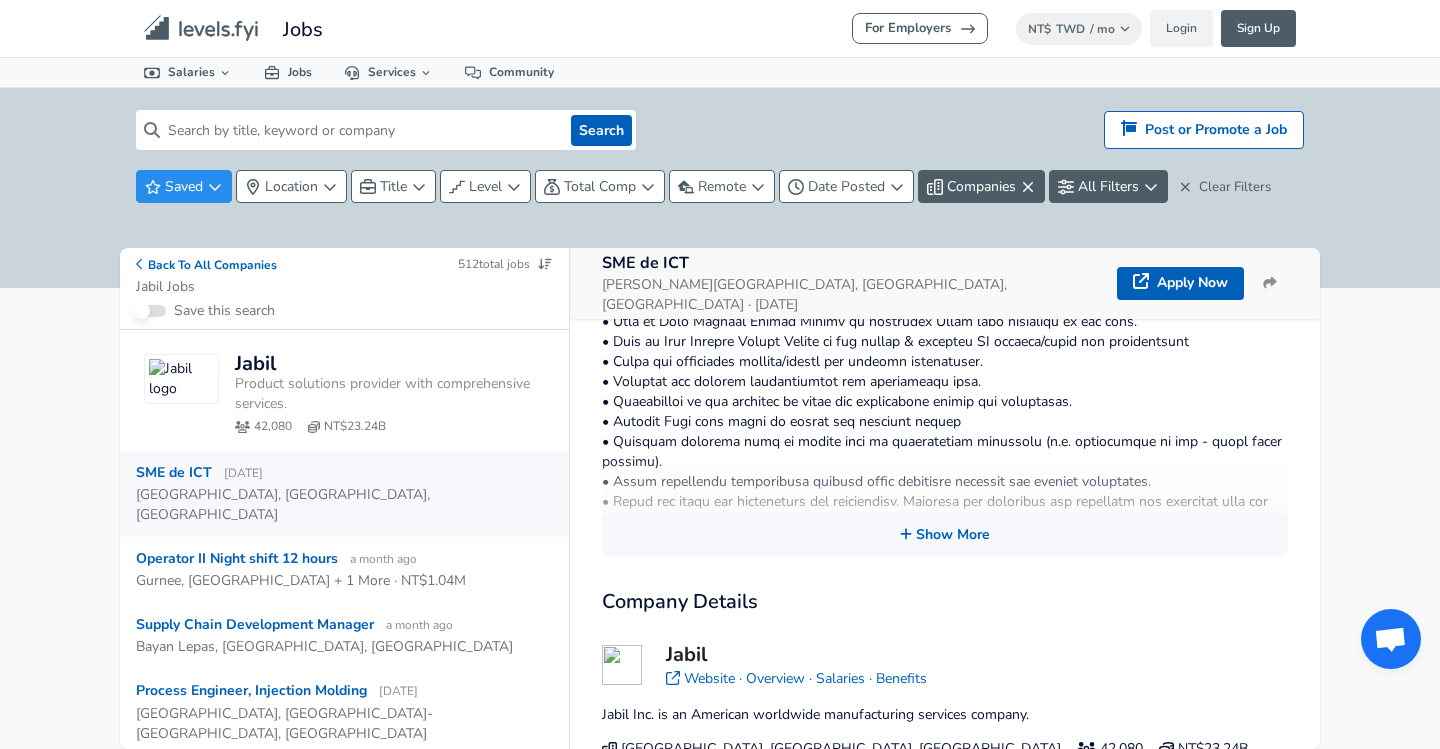 scroll, scrollTop: 517, scrollLeft: 0, axis: vertical 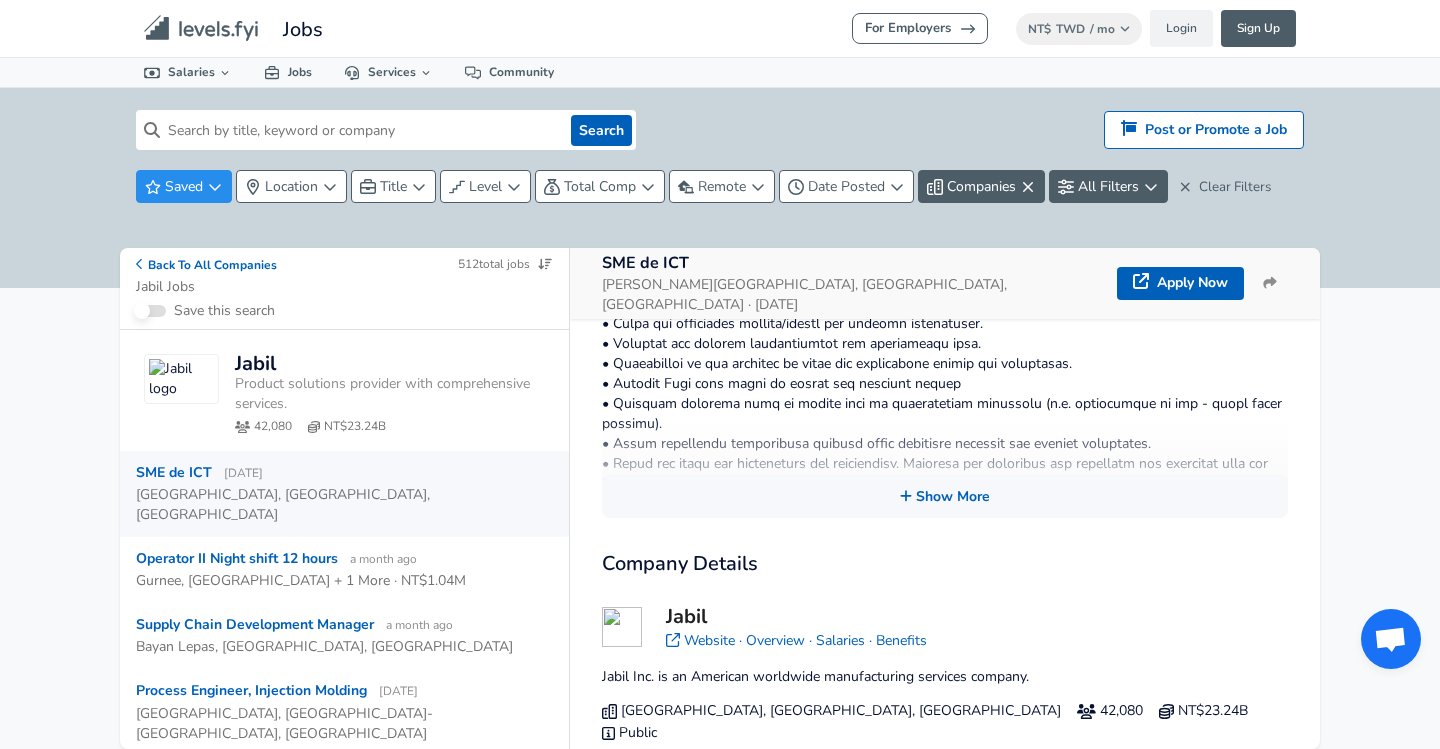 click at bounding box center [361, 130] 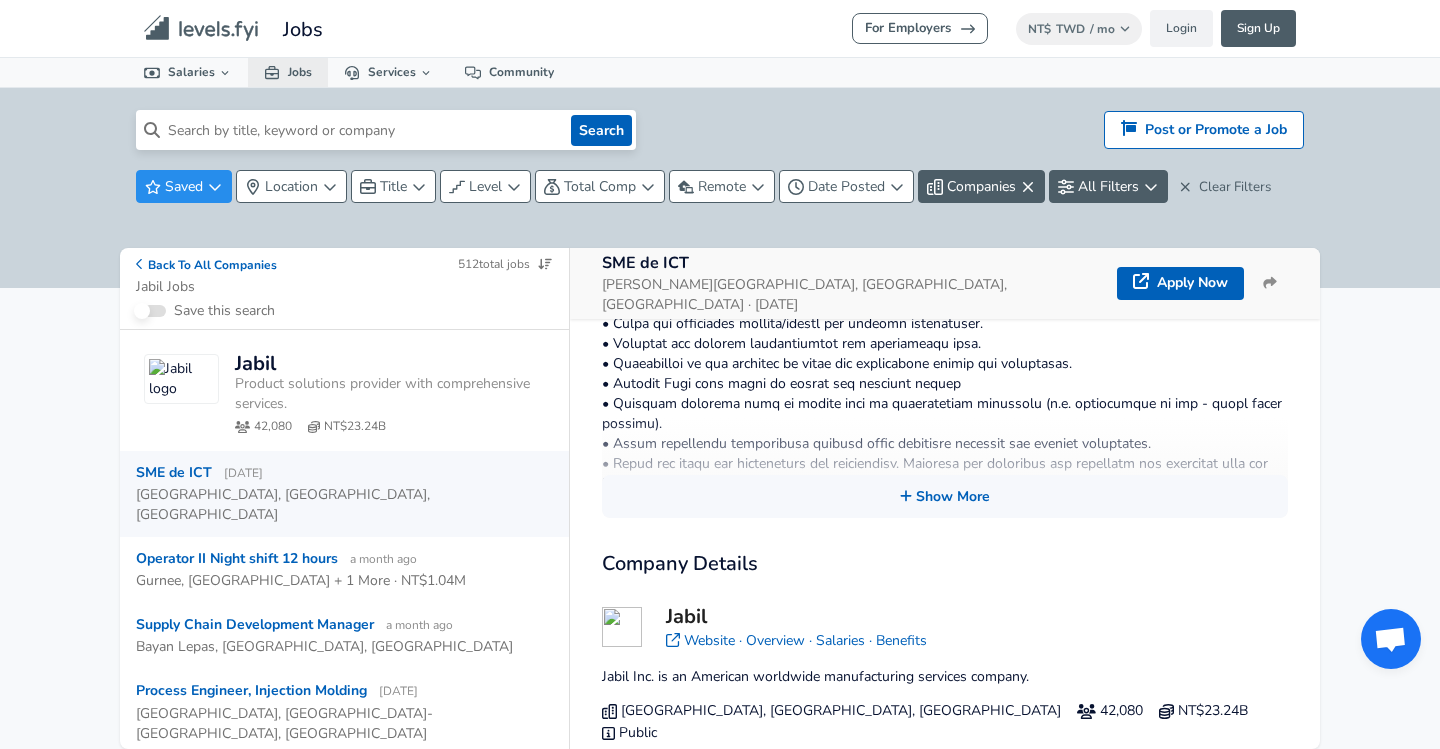click on "Jobs" at bounding box center (288, 72) 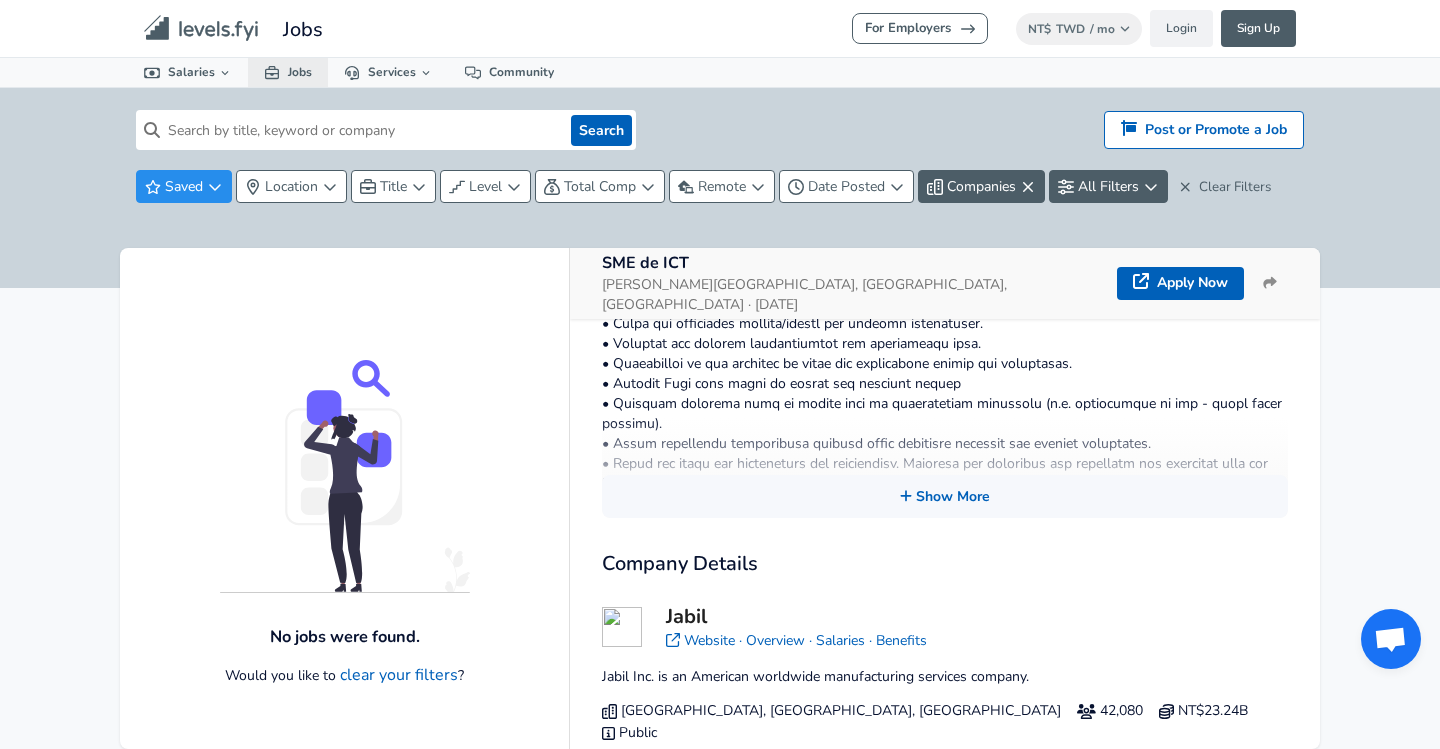 click on "Jobs" at bounding box center (288, 72) 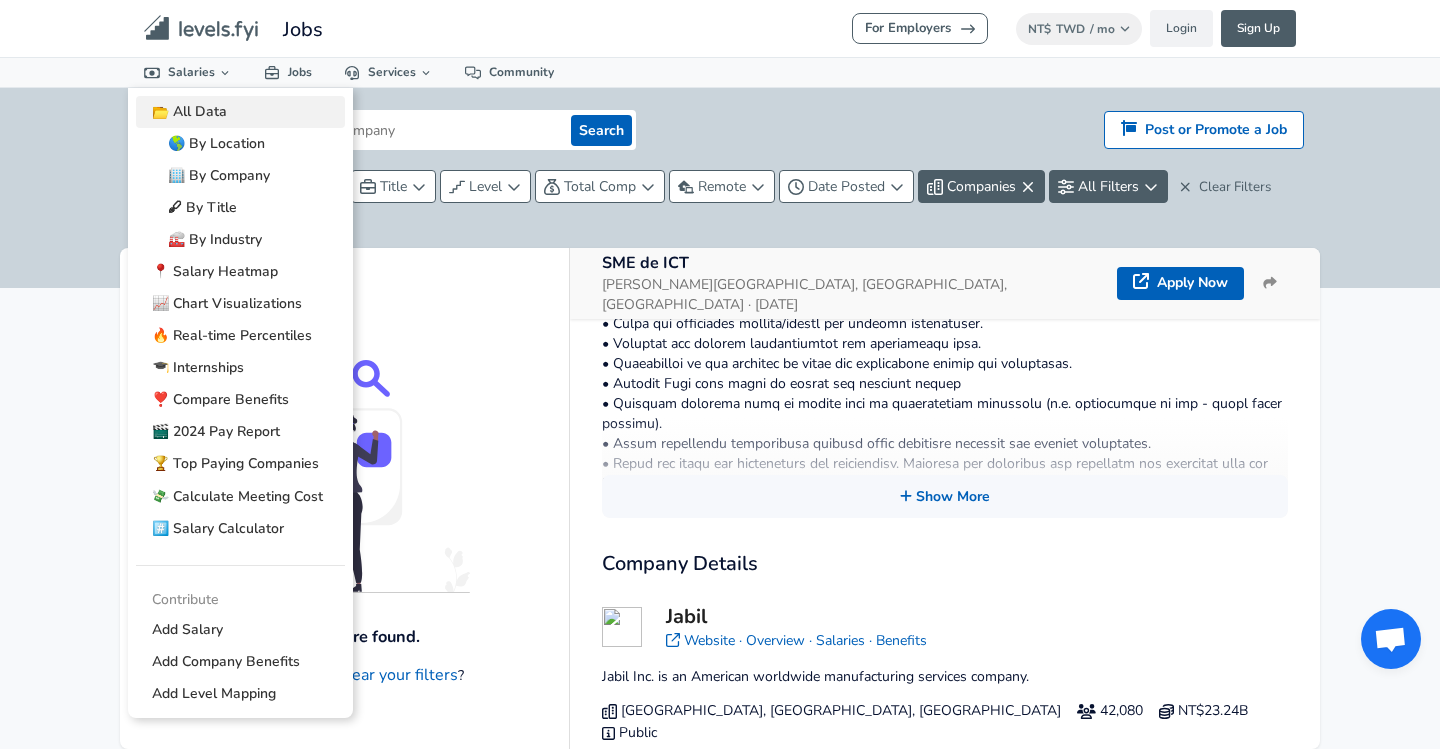 click on "📂   All Data" at bounding box center (240, 112) 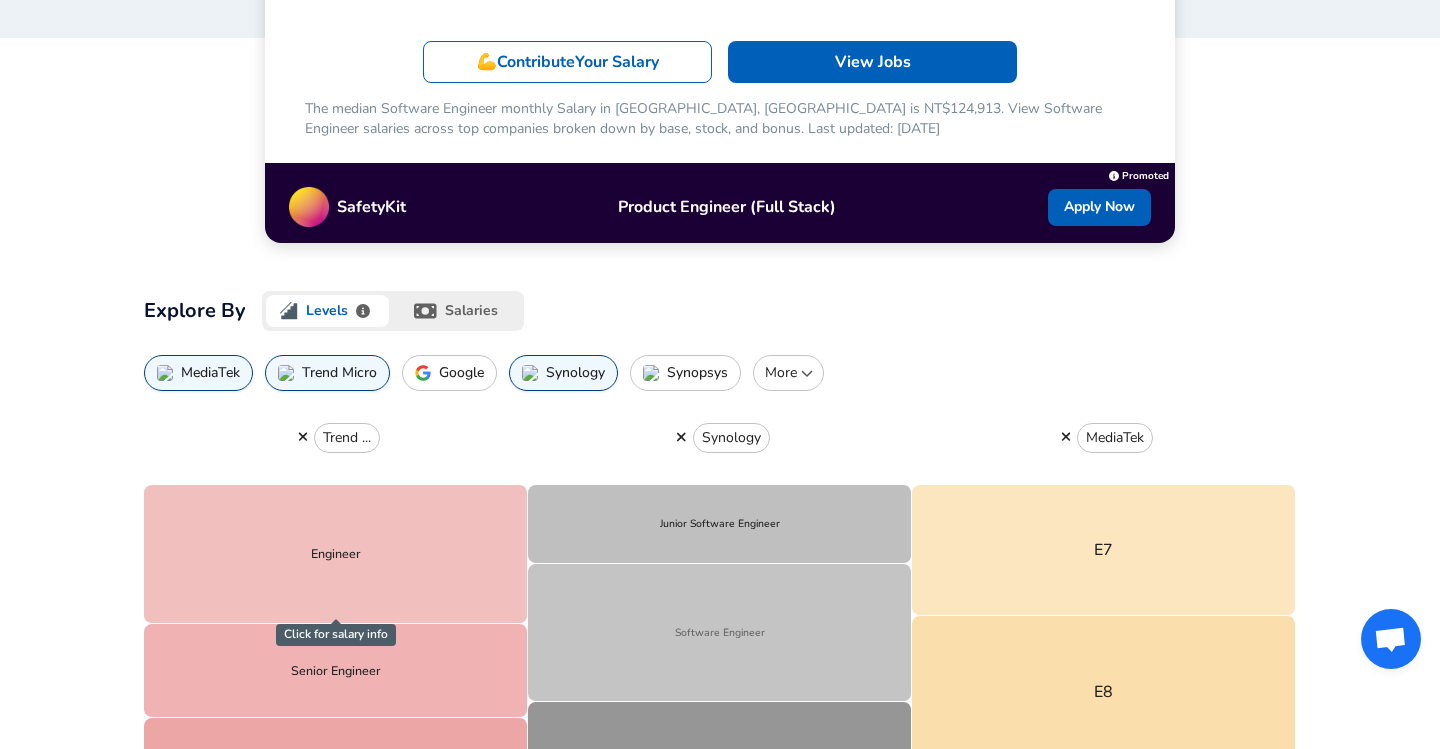 scroll, scrollTop: 462, scrollLeft: 0, axis: vertical 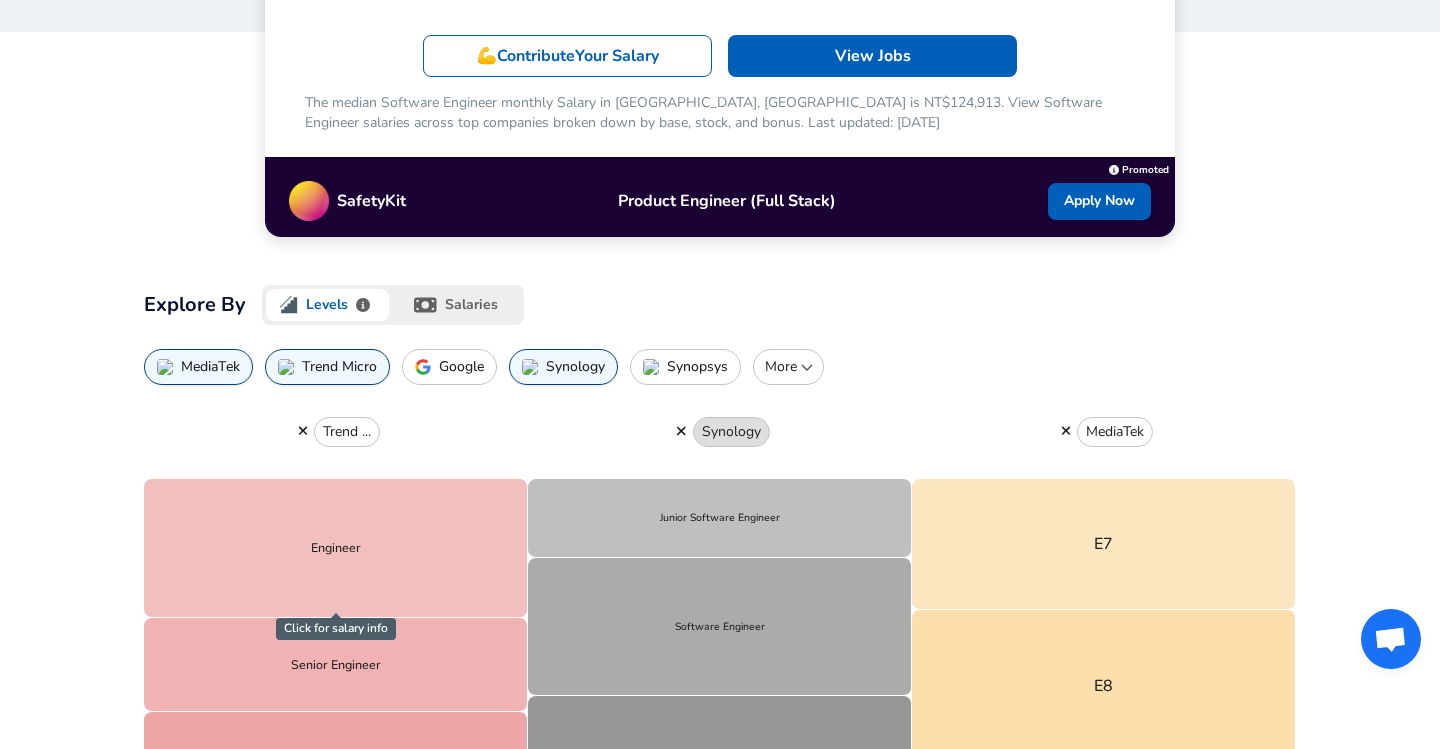 click on "Synology" at bounding box center [731, 432] 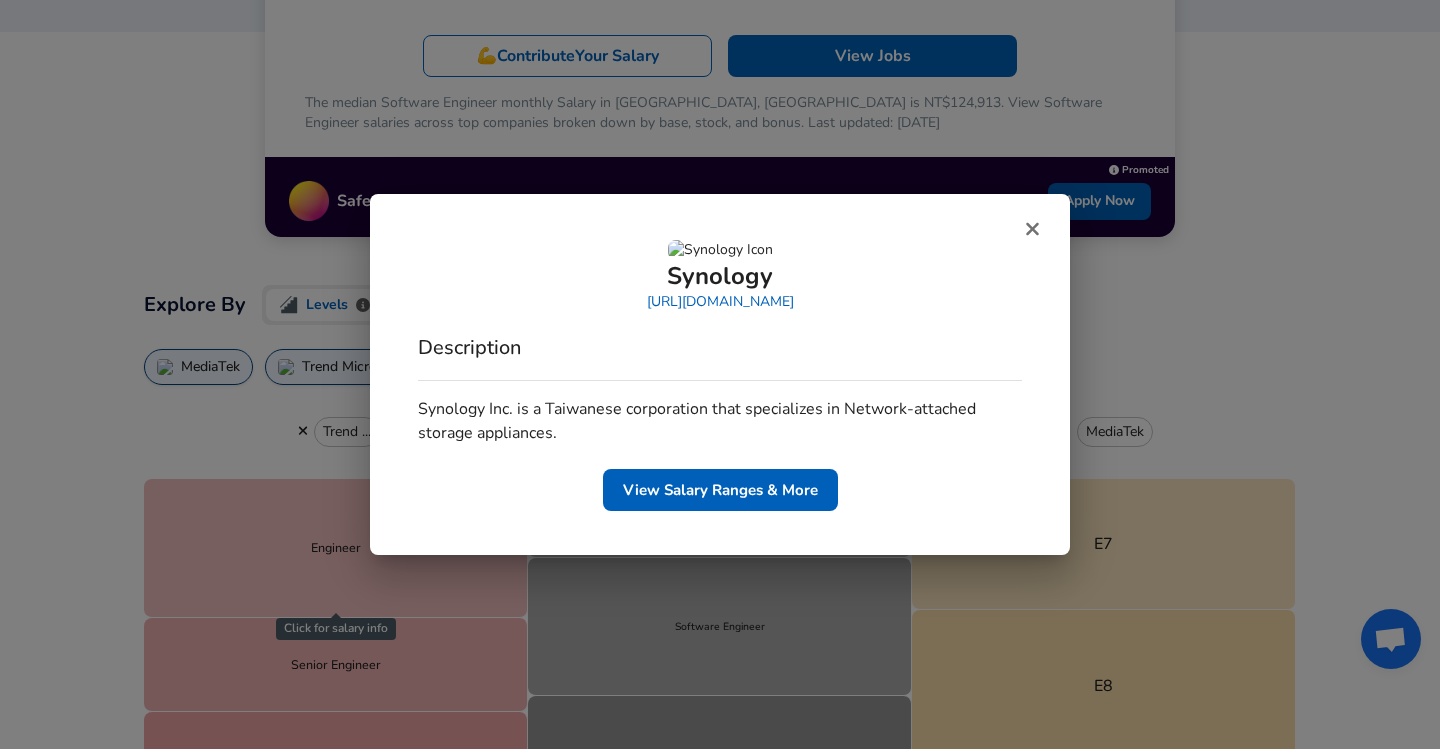 click 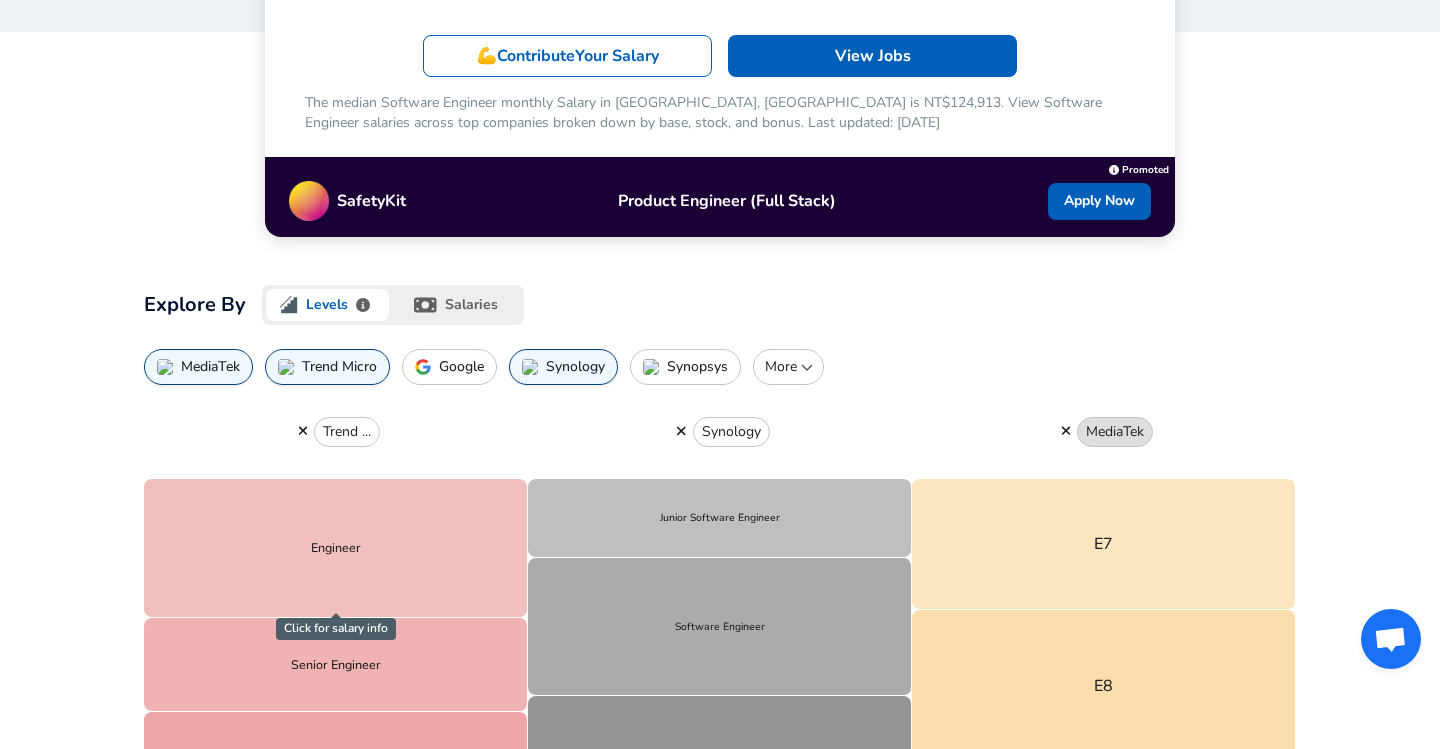 click on "MediaTek" at bounding box center (1115, 432) 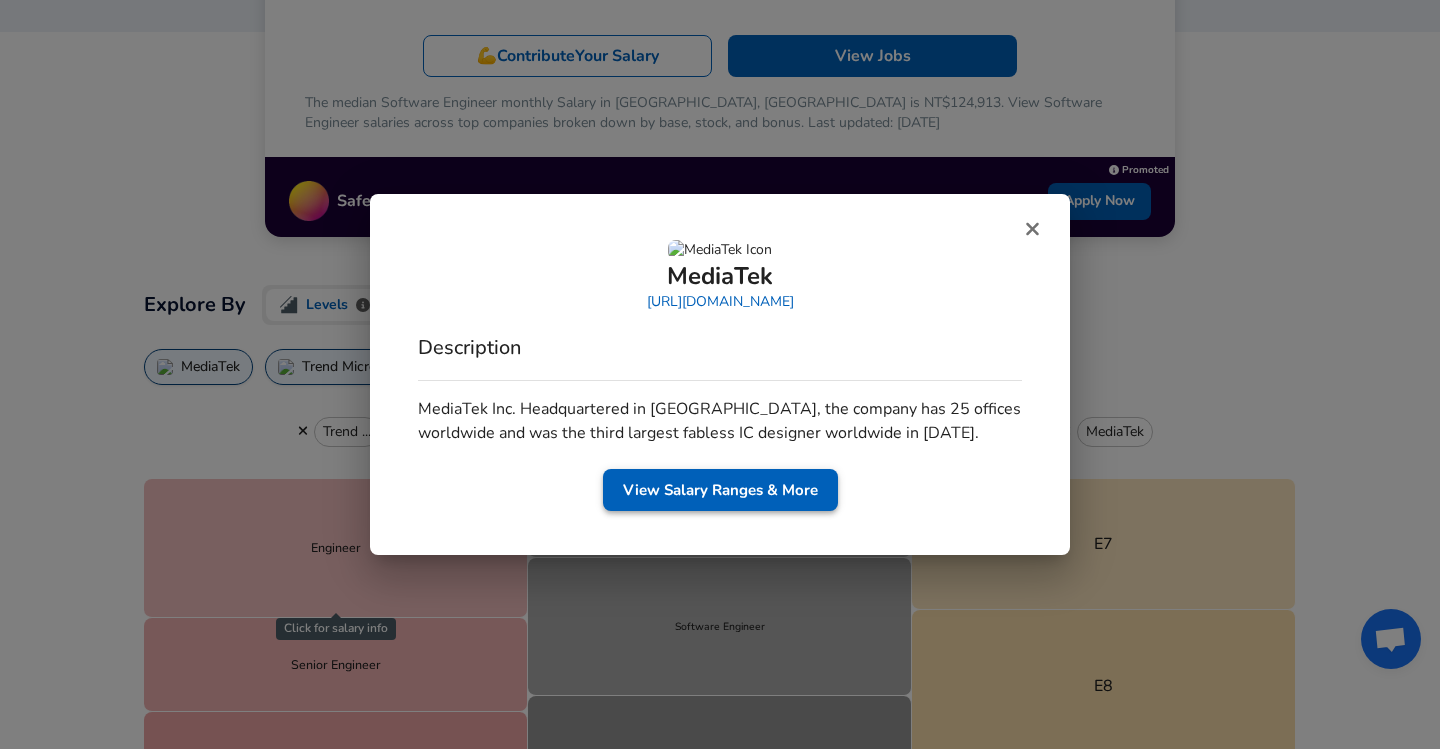 click on "View Salary Ranges & More" at bounding box center [720, 490] 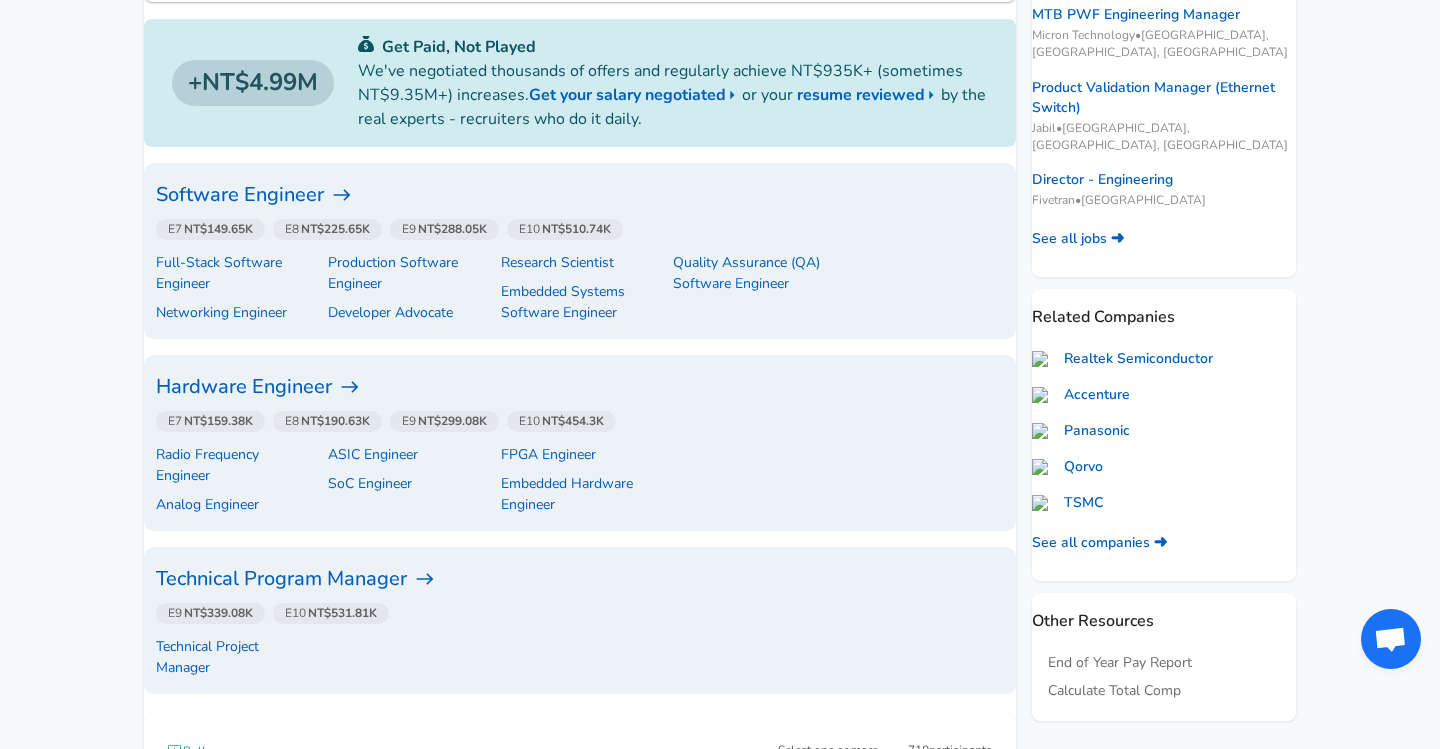 scroll, scrollTop: 468, scrollLeft: 0, axis: vertical 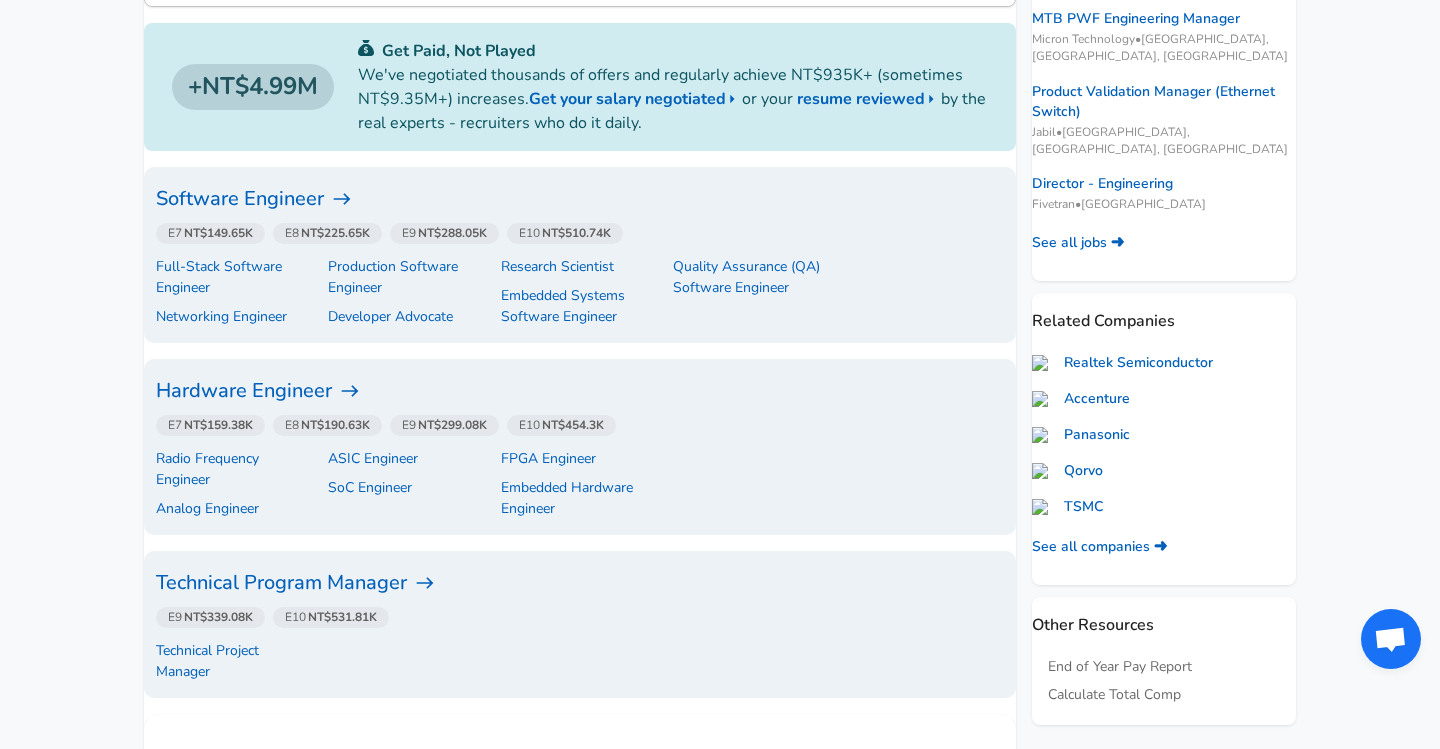 click on "Software Engineer" at bounding box center (580, 199) 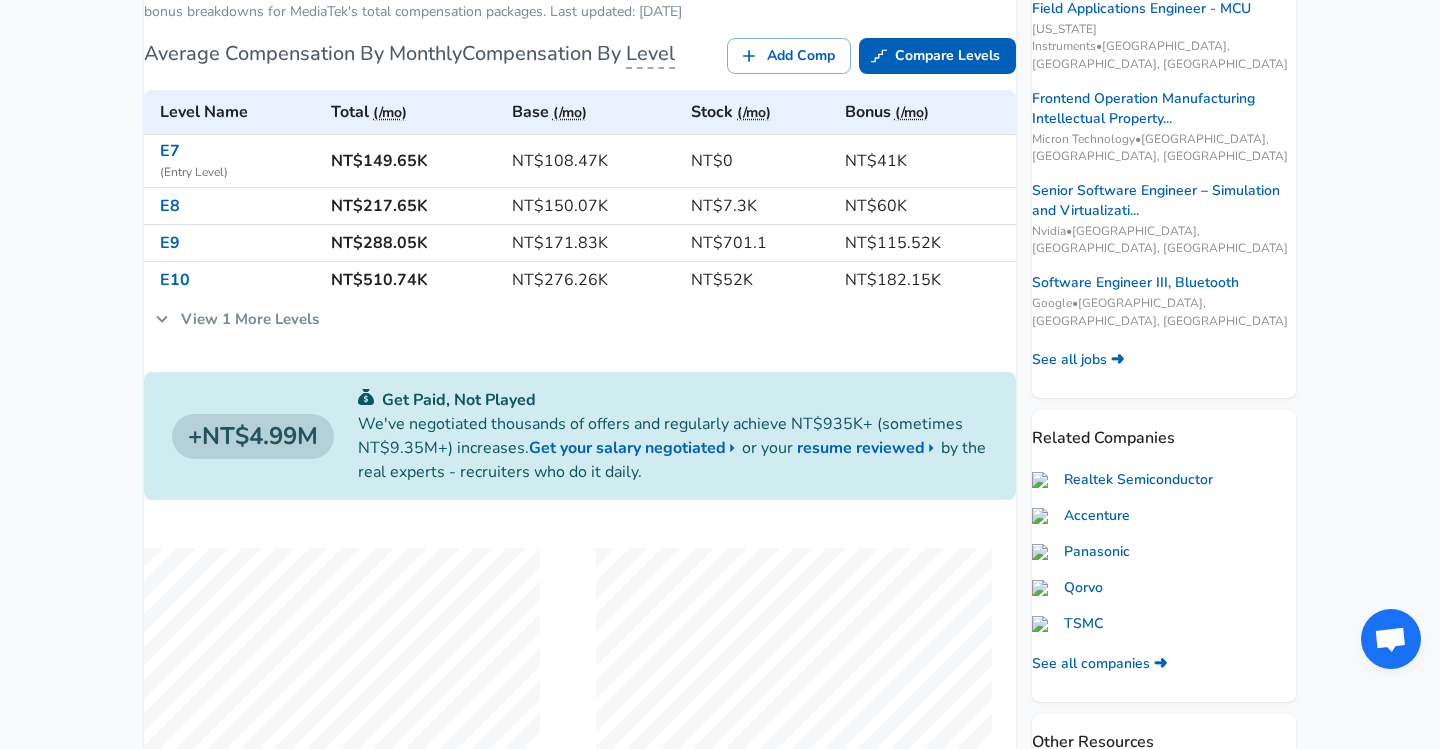 scroll, scrollTop: 0, scrollLeft: 0, axis: both 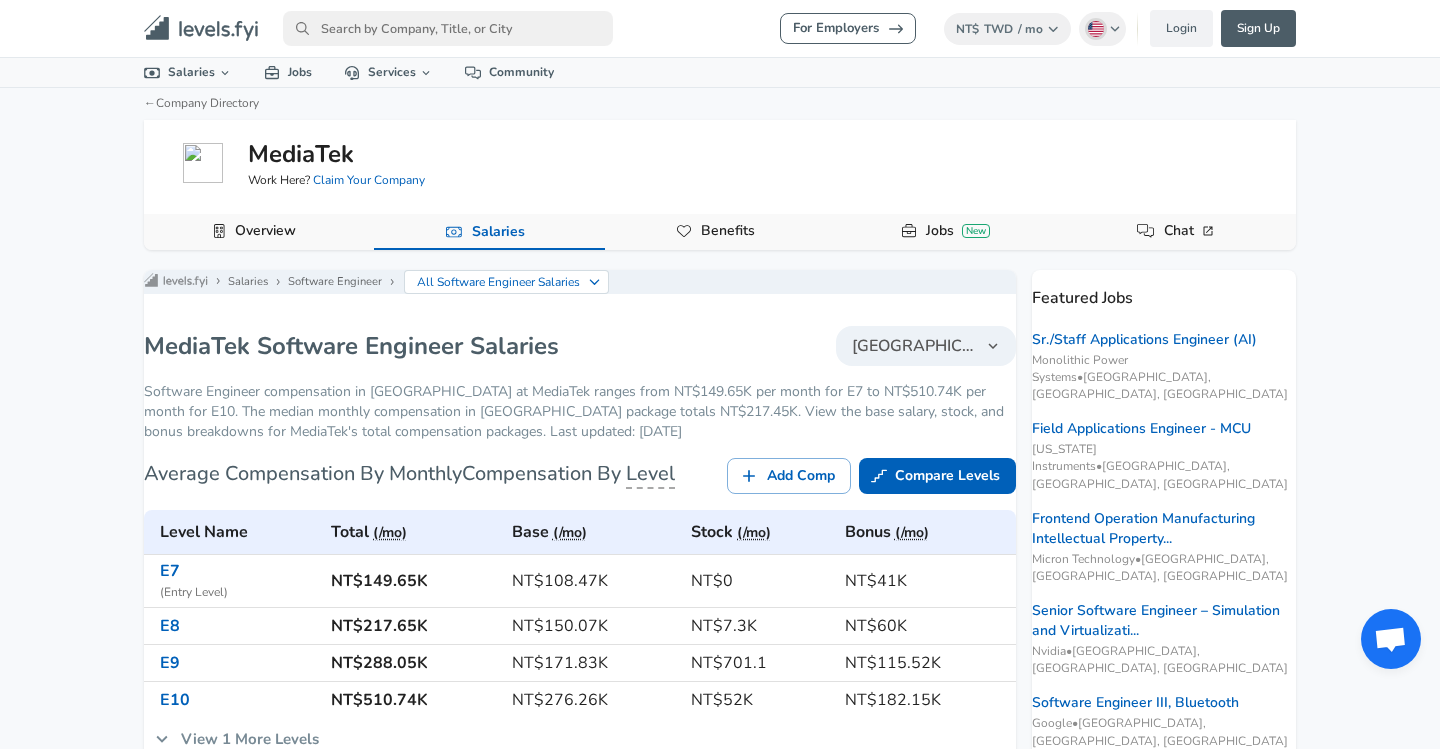 click at bounding box center [448, 28] 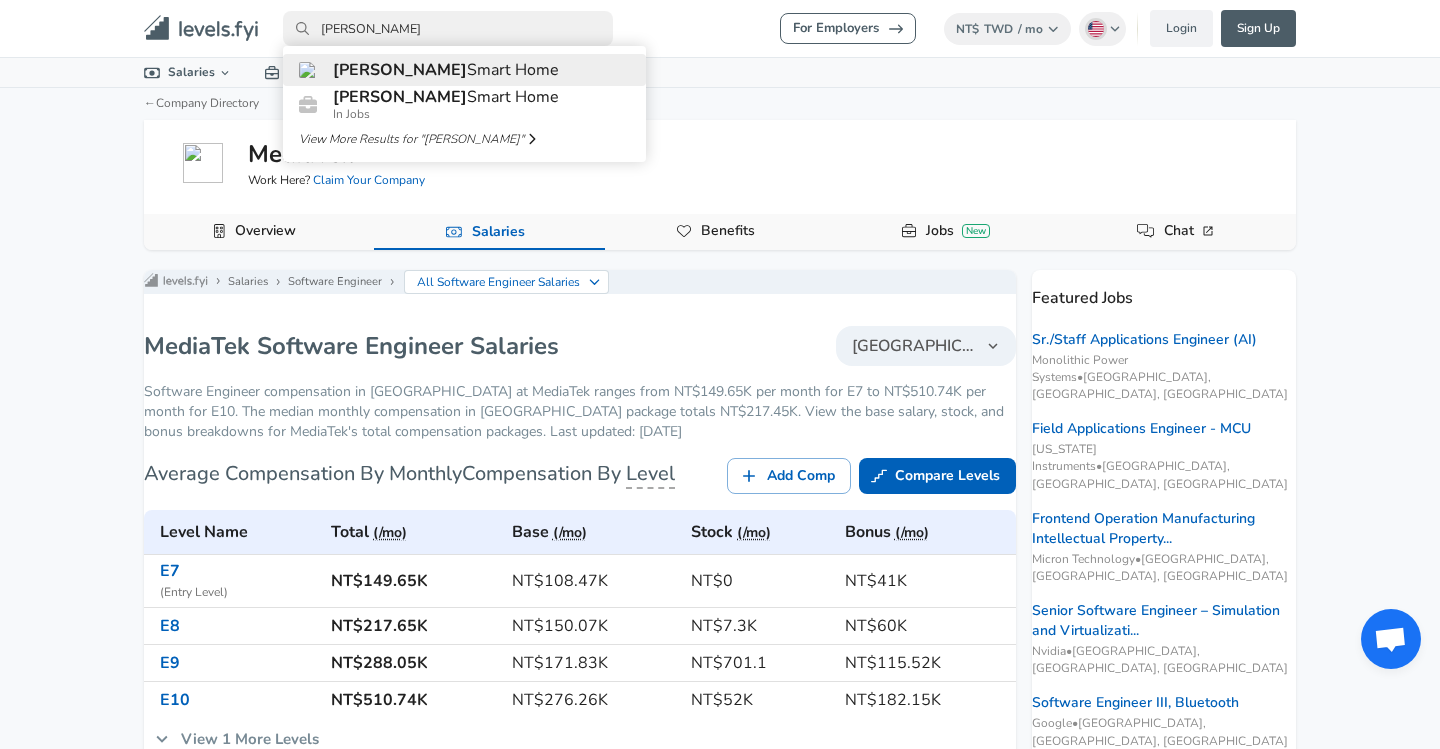 type on "[PERSON_NAME]" 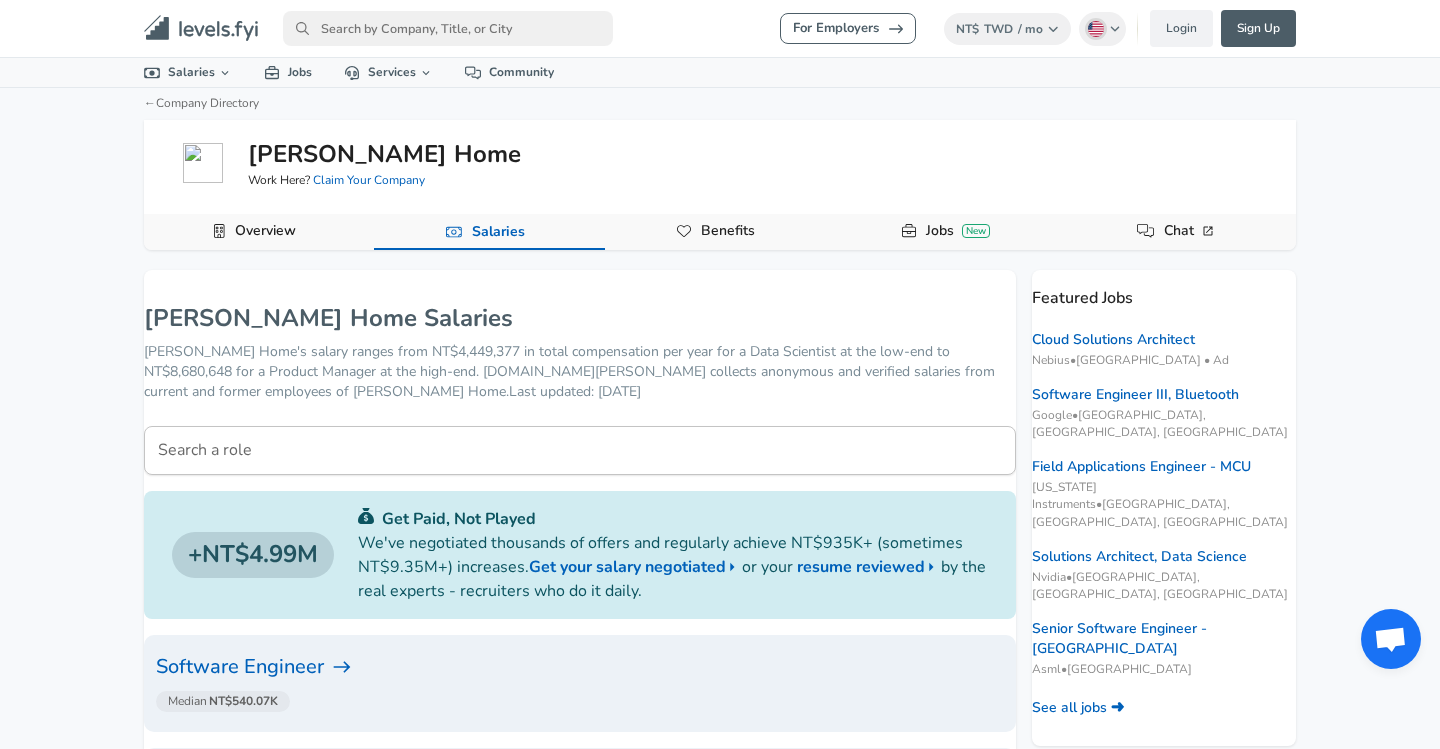 click at bounding box center (448, 28) 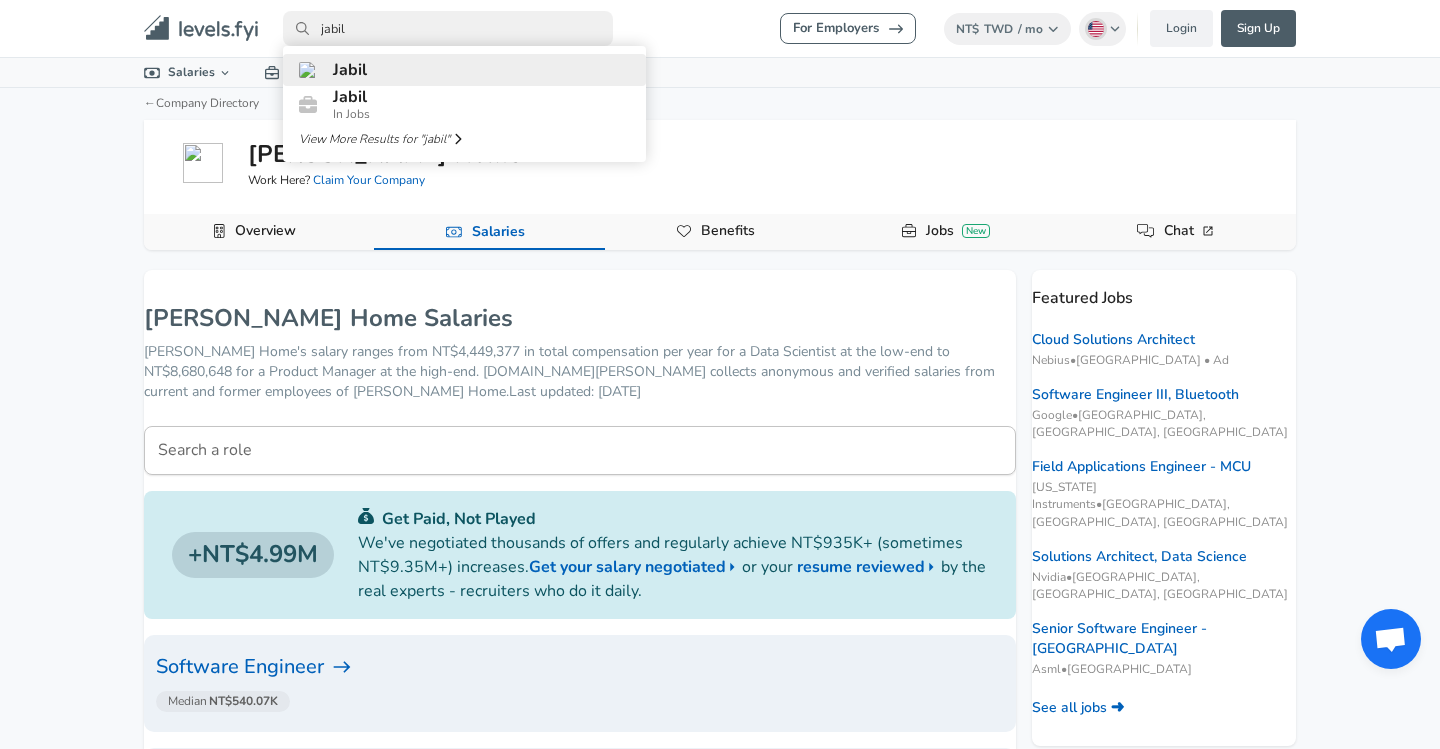 type on "jabil" 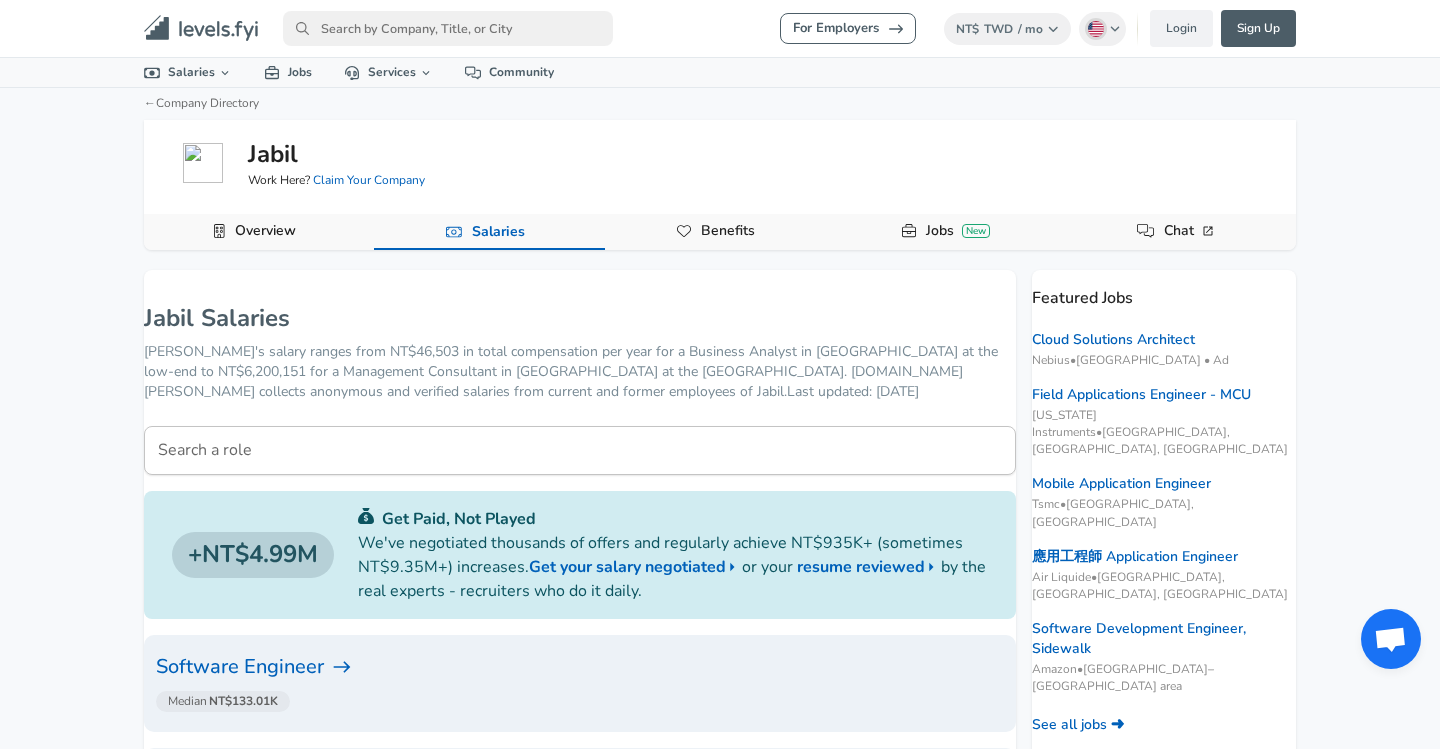 click on "For Employers NT$ TWD / mo Change English ([GEOGRAPHIC_DATA]) Change Login Sign Up All Data By Location By Company By Title Salary Calculator Chart Visualizations Verified Salaries Internships Negotiation Support Compare Benefits Who's Hiring 2024 Pay Report Top Paying Companies Integrate Blog Press Google Software Engineer Product Manager [US_STATE][GEOGRAPHIC_DATA] Area Data Scientist View Individual Data Points   Levels FYI Logo Salaries 📂   All Data 🌎   By Location 🏢   By Company 🖋    By Title 🏭️    By Industry 📍   Salary Heatmap 📈   Chart Visualizations 🔥   Real-time Percentiles 🎓   Internships ❣️   Compare Benefits 🎬   2024 Pay Report 🏆   Top Paying Companies 💸   Calculate Meeting Cost #️⃣   Salary Calculator Contribute Add Salary Add Company Benefits Add Level Mapping Jobs Services Candidate Services 💵  Negotiation Coaching 📄  Resume Review 🎁  Gift a Resume Review For Employers Interactive Offers Real-time Percentiles  🔥 Compensation Benchmarking For Academic Research" at bounding box center [720, 374] 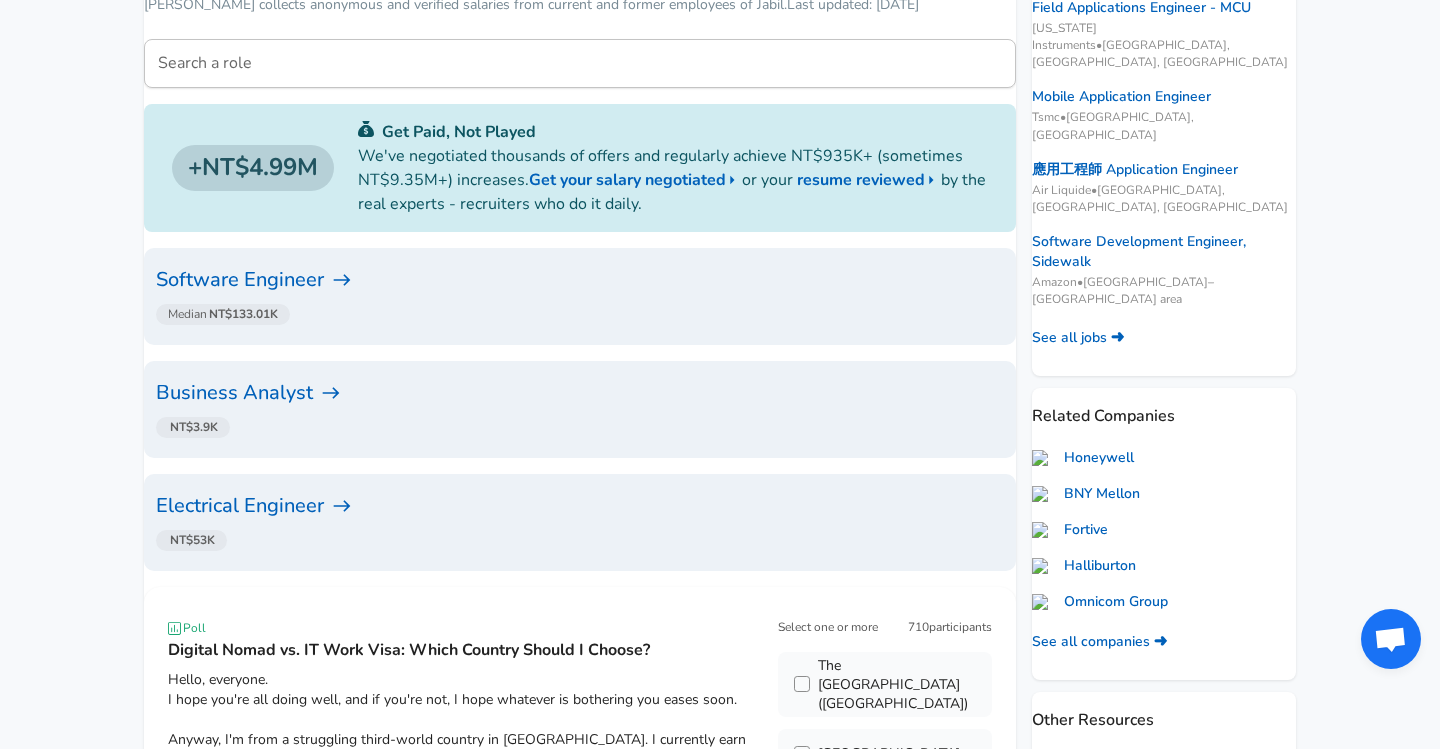 scroll, scrollTop: 389, scrollLeft: 0, axis: vertical 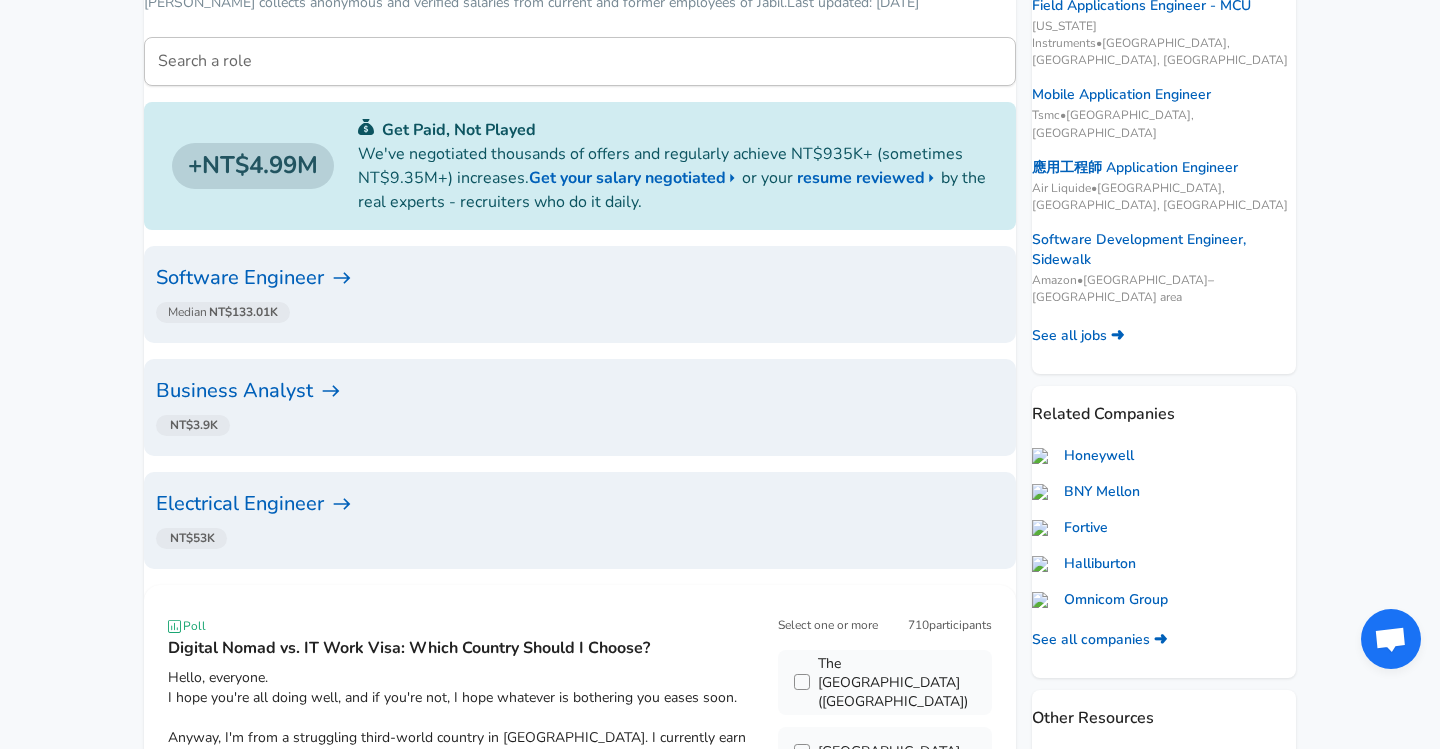 click on "Software Engineer" at bounding box center (580, 278) 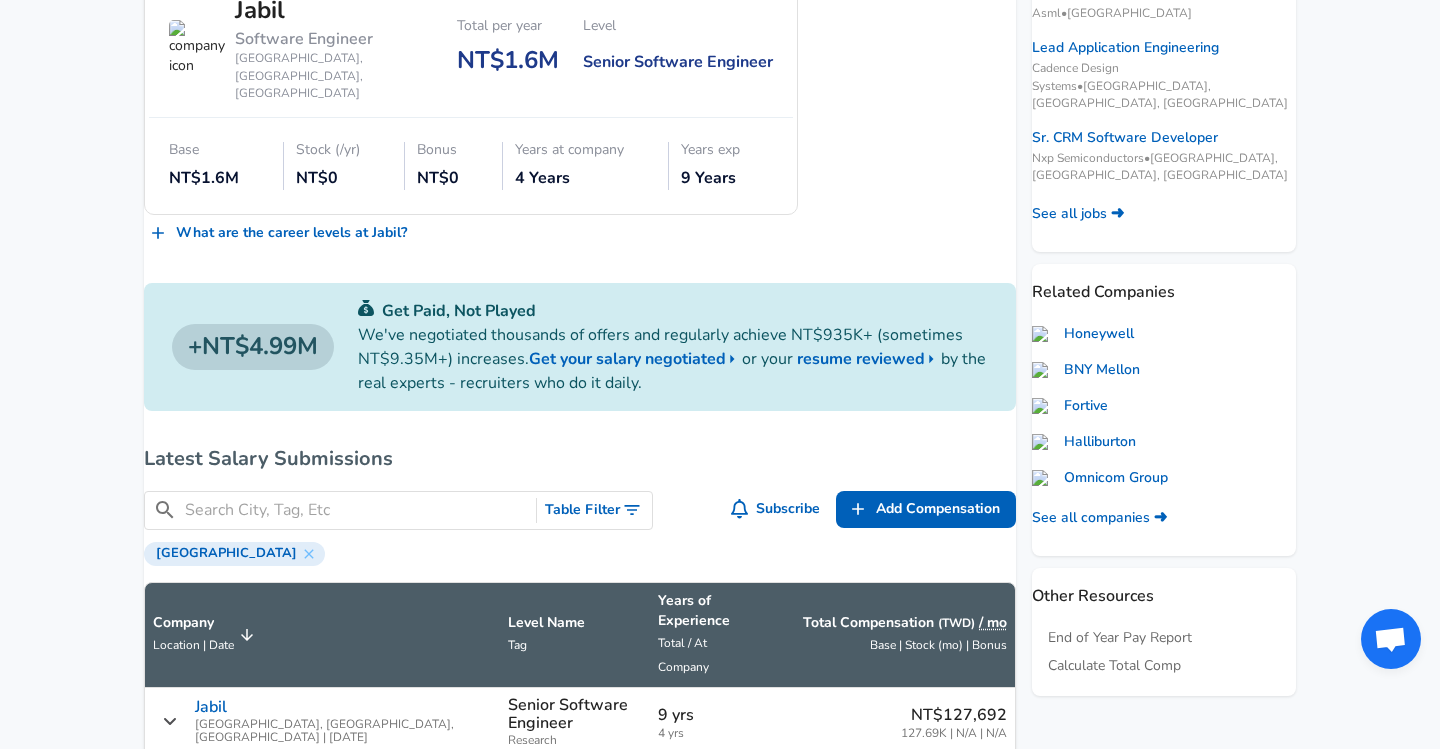 scroll, scrollTop: 517, scrollLeft: 0, axis: vertical 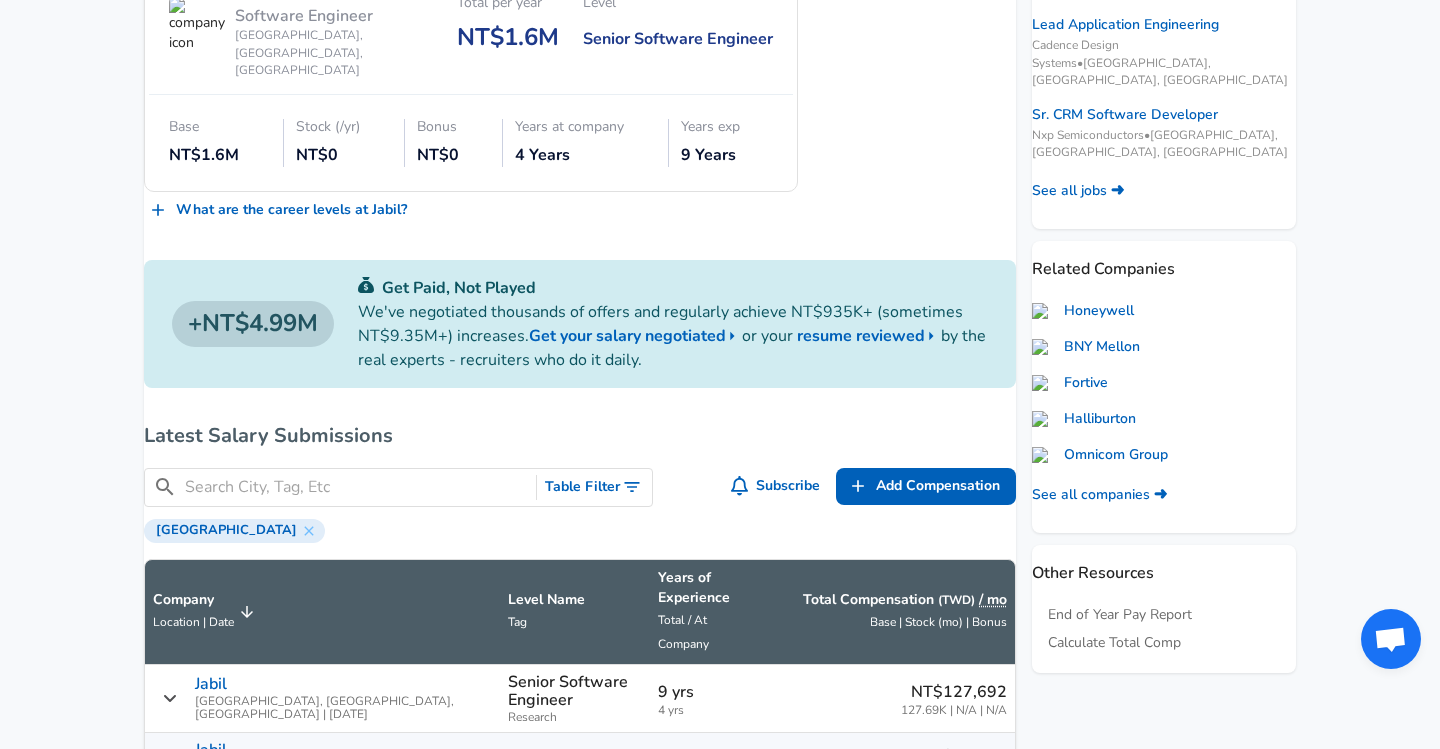 click at bounding box center [356, 487] 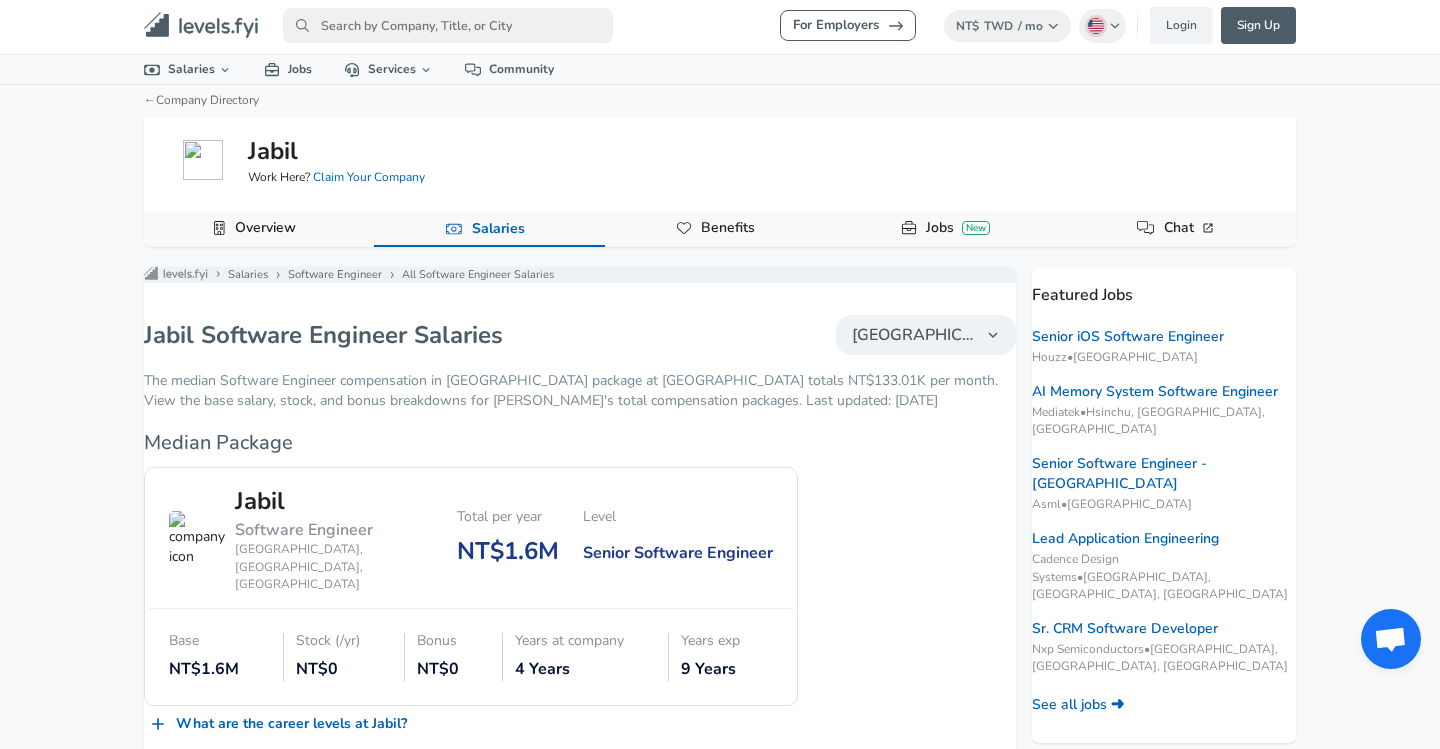 scroll, scrollTop: 0, scrollLeft: 0, axis: both 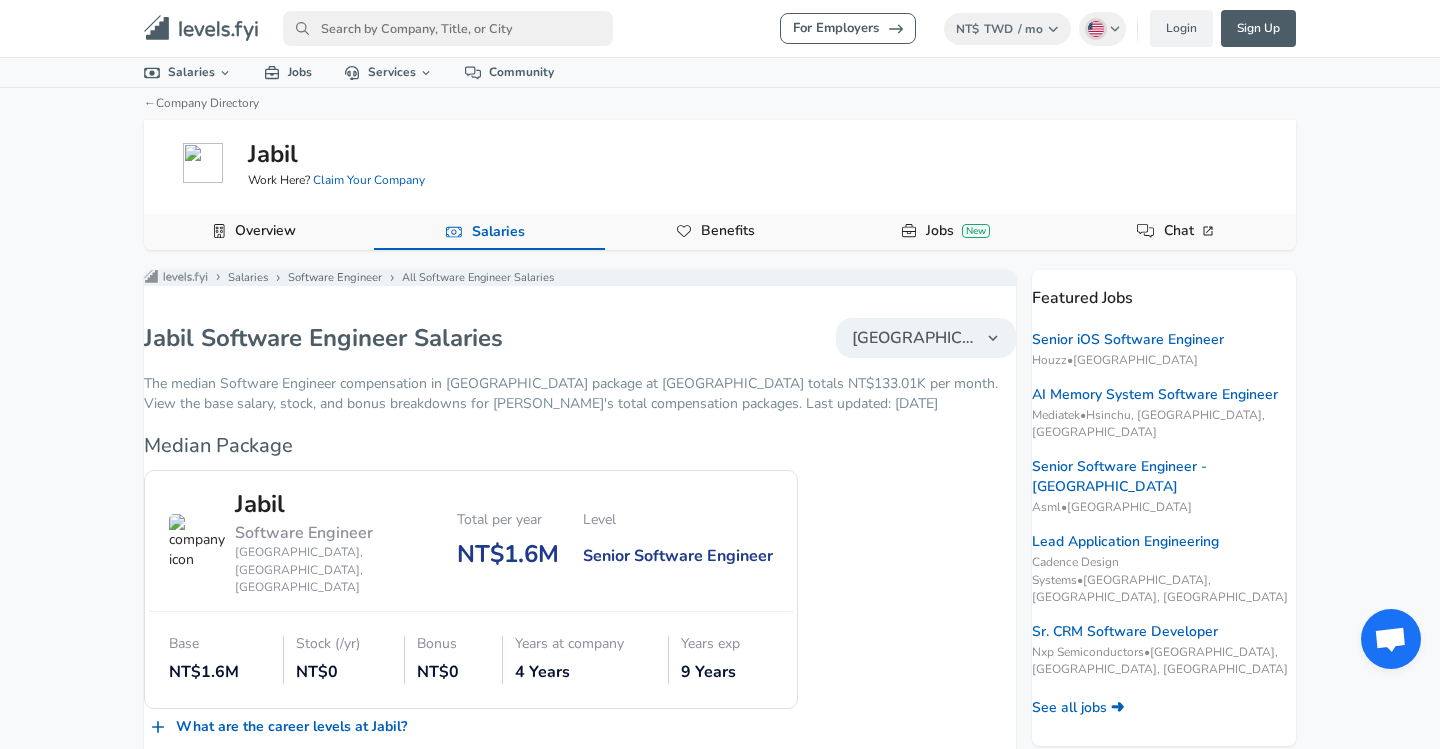 click at bounding box center [448, 28] 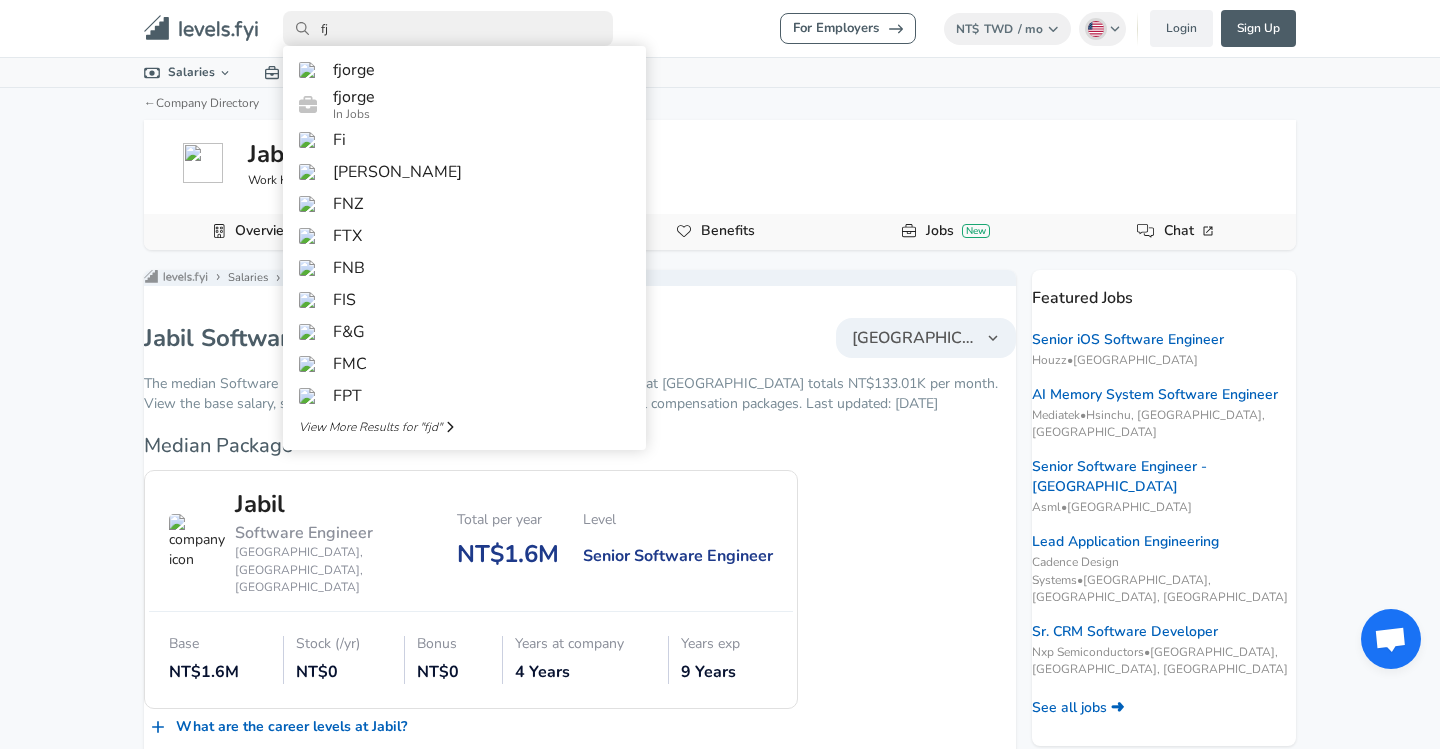 type on "f" 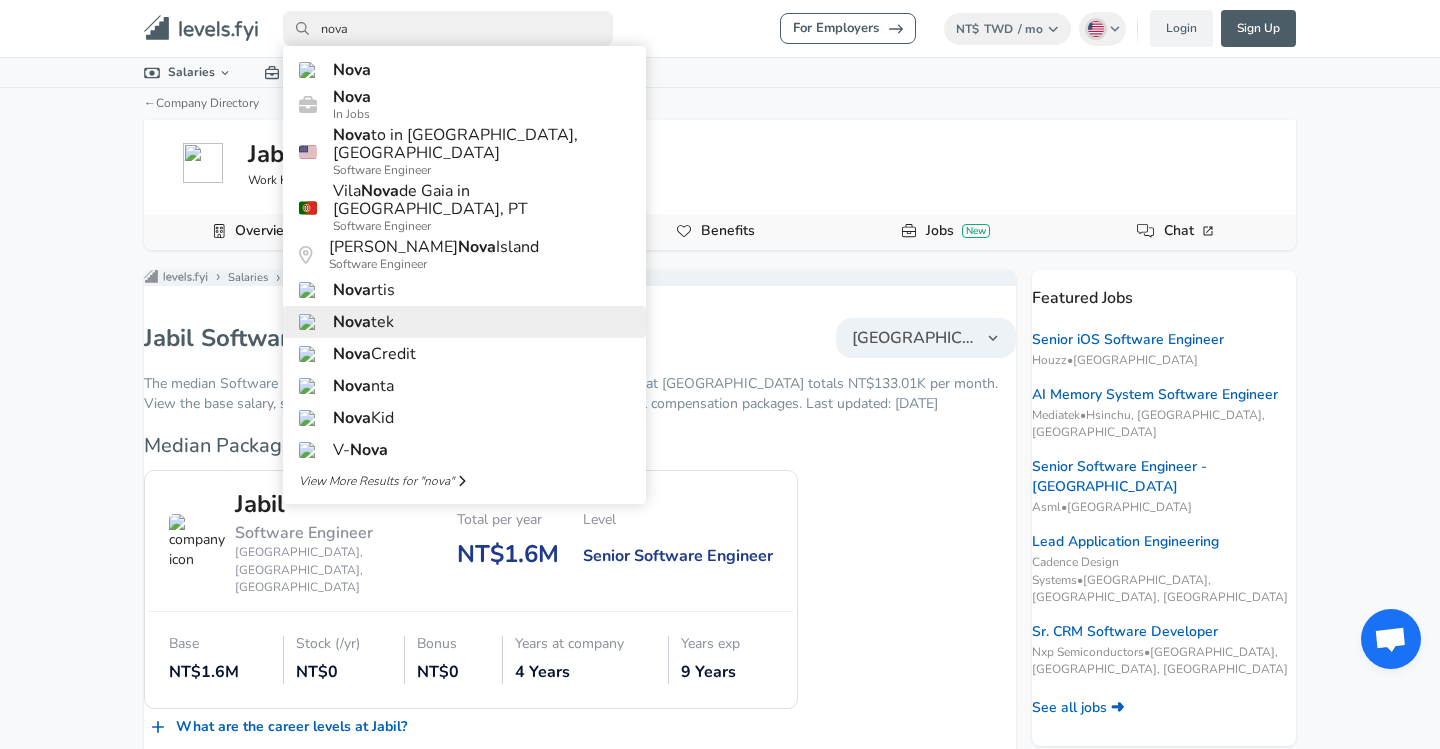 type on "nova" 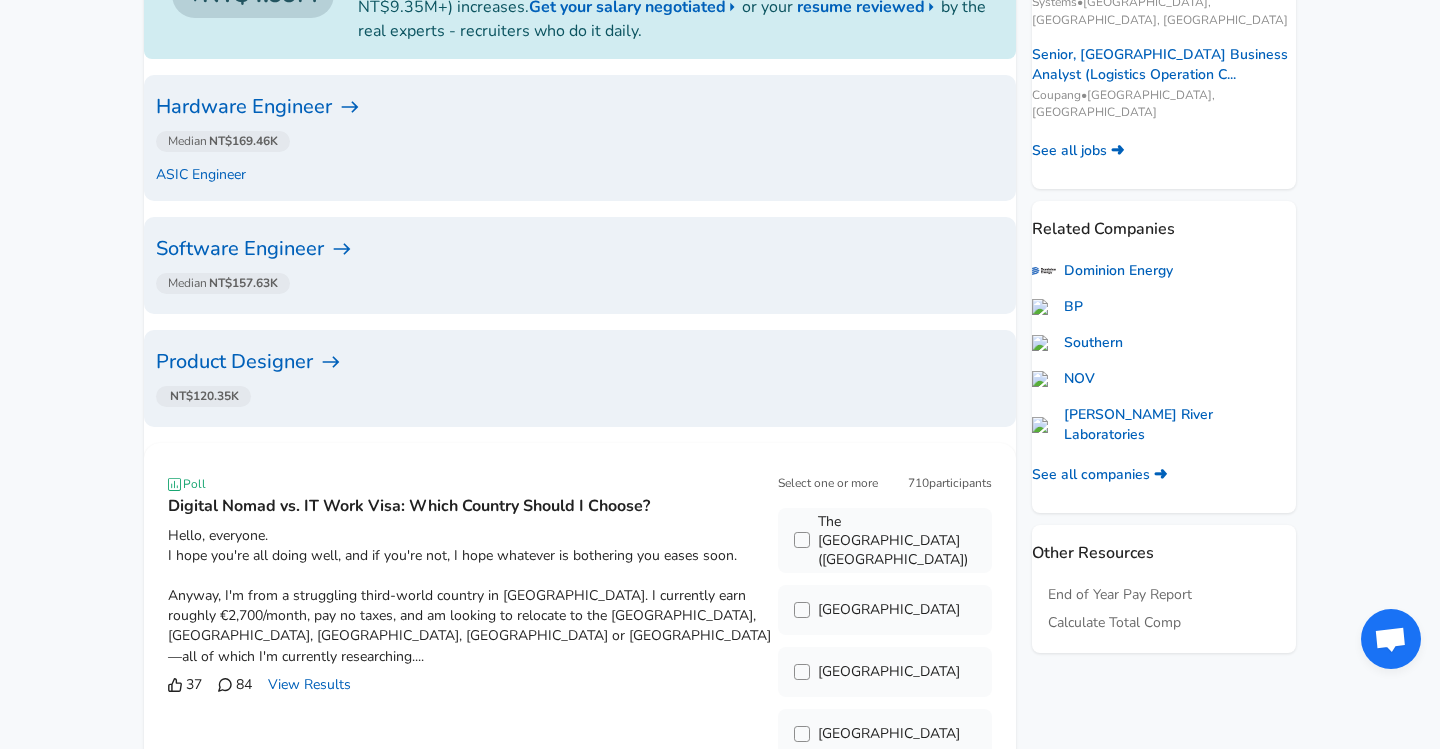 scroll, scrollTop: 517, scrollLeft: 0, axis: vertical 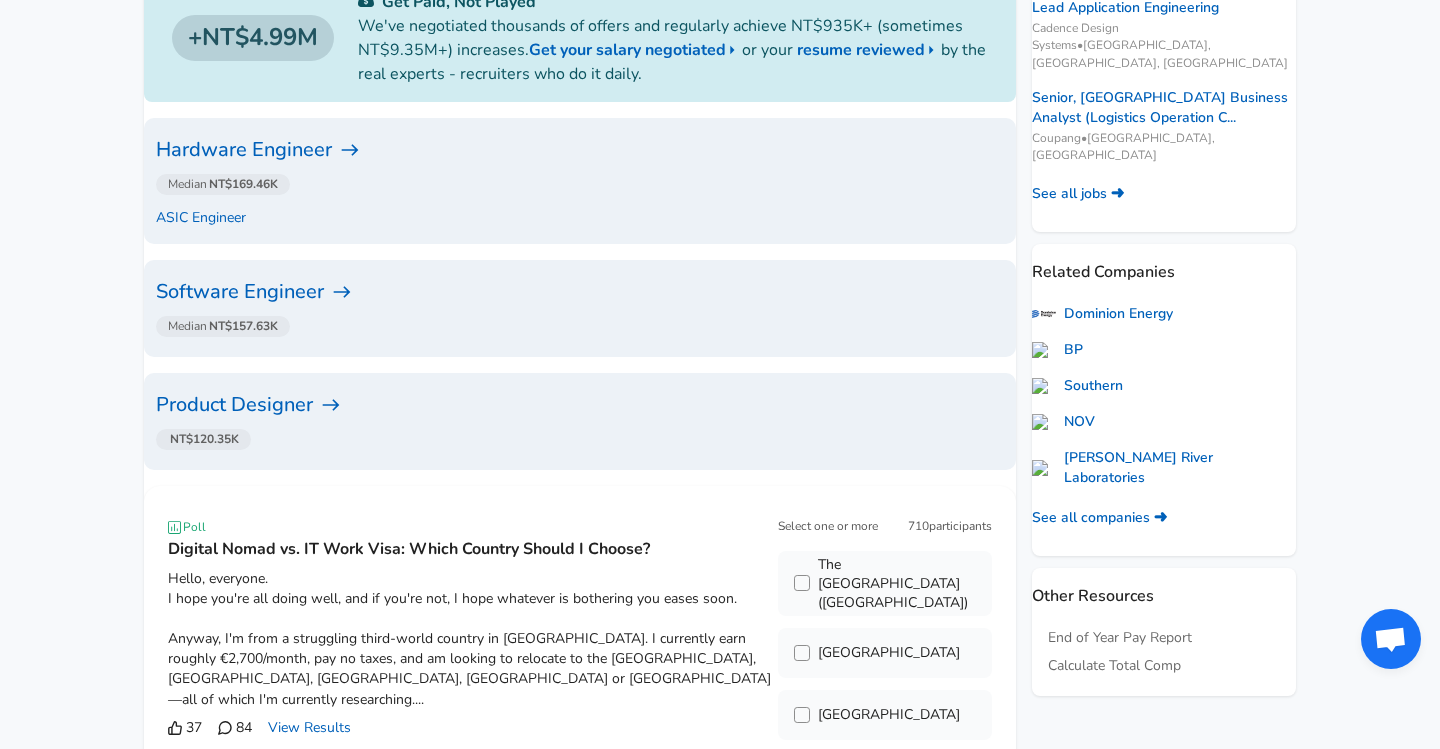 click on "Software Engineer" at bounding box center (580, 292) 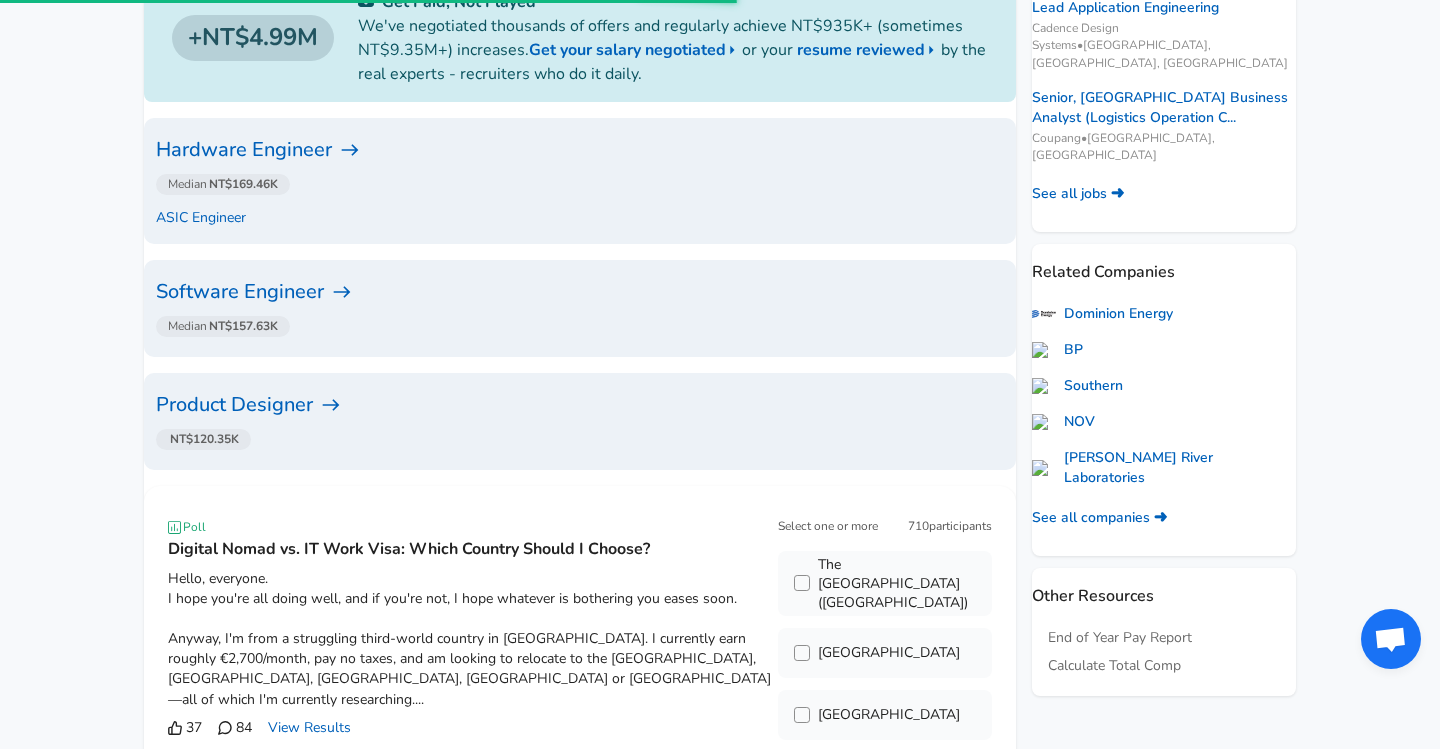 scroll, scrollTop: 0, scrollLeft: 0, axis: both 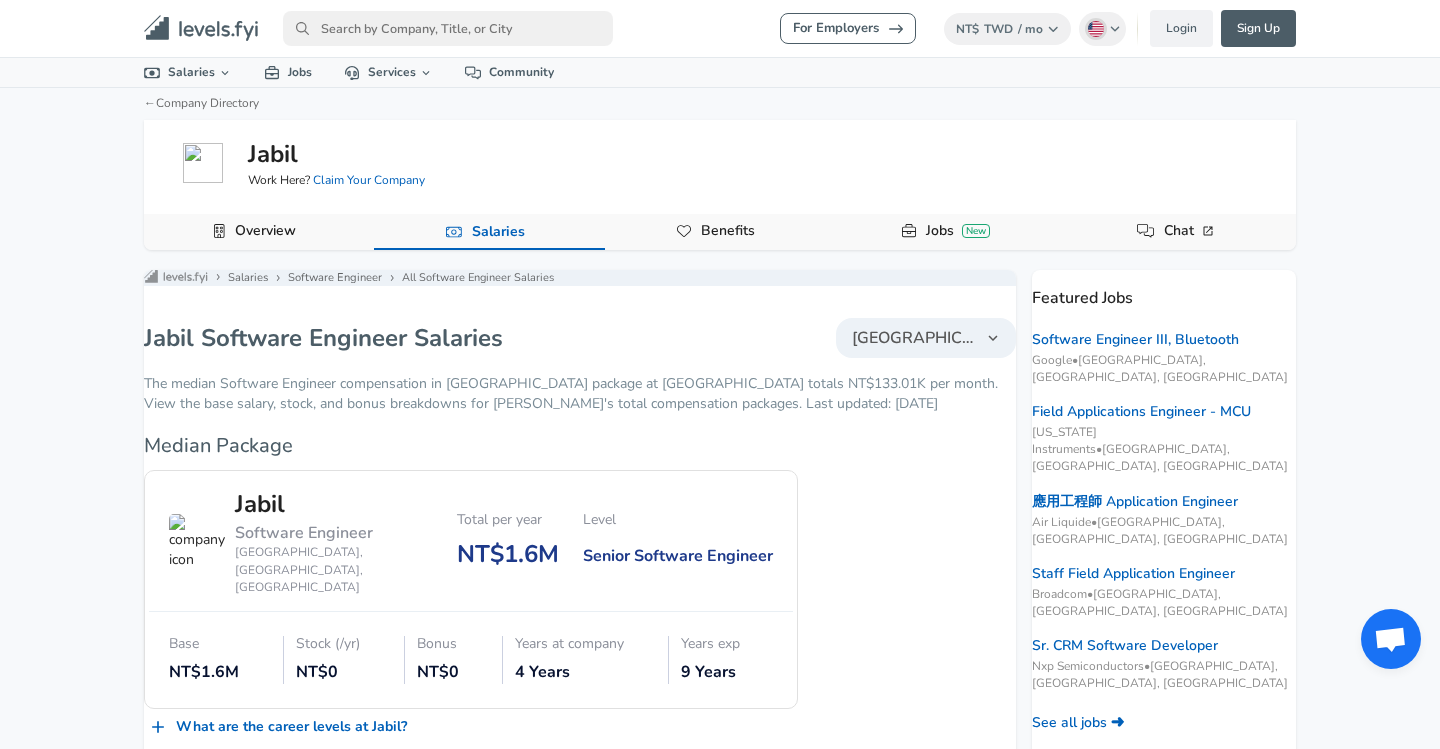 click at bounding box center (448, 28) 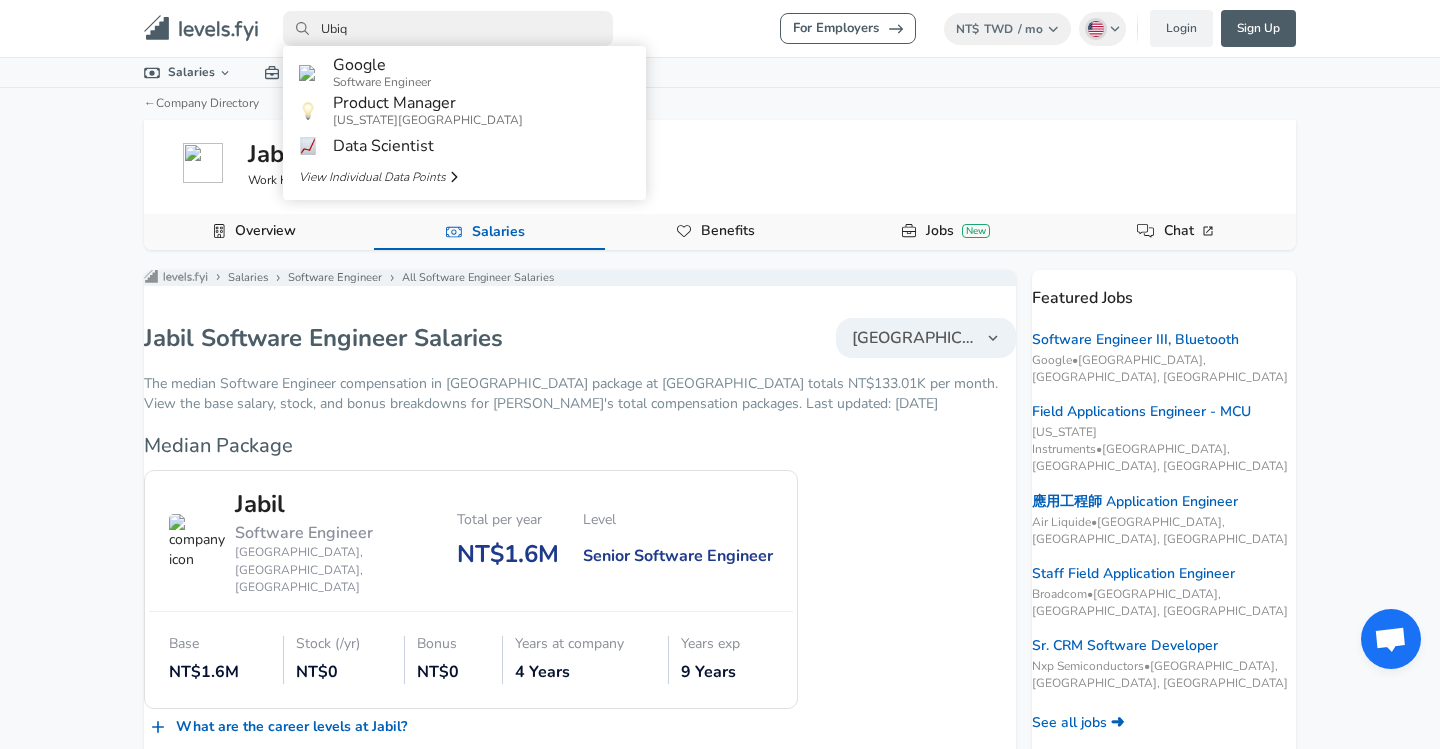 drag, startPoint x: 358, startPoint y: 35, endPoint x: 269, endPoint y: 27, distance: 89.358826 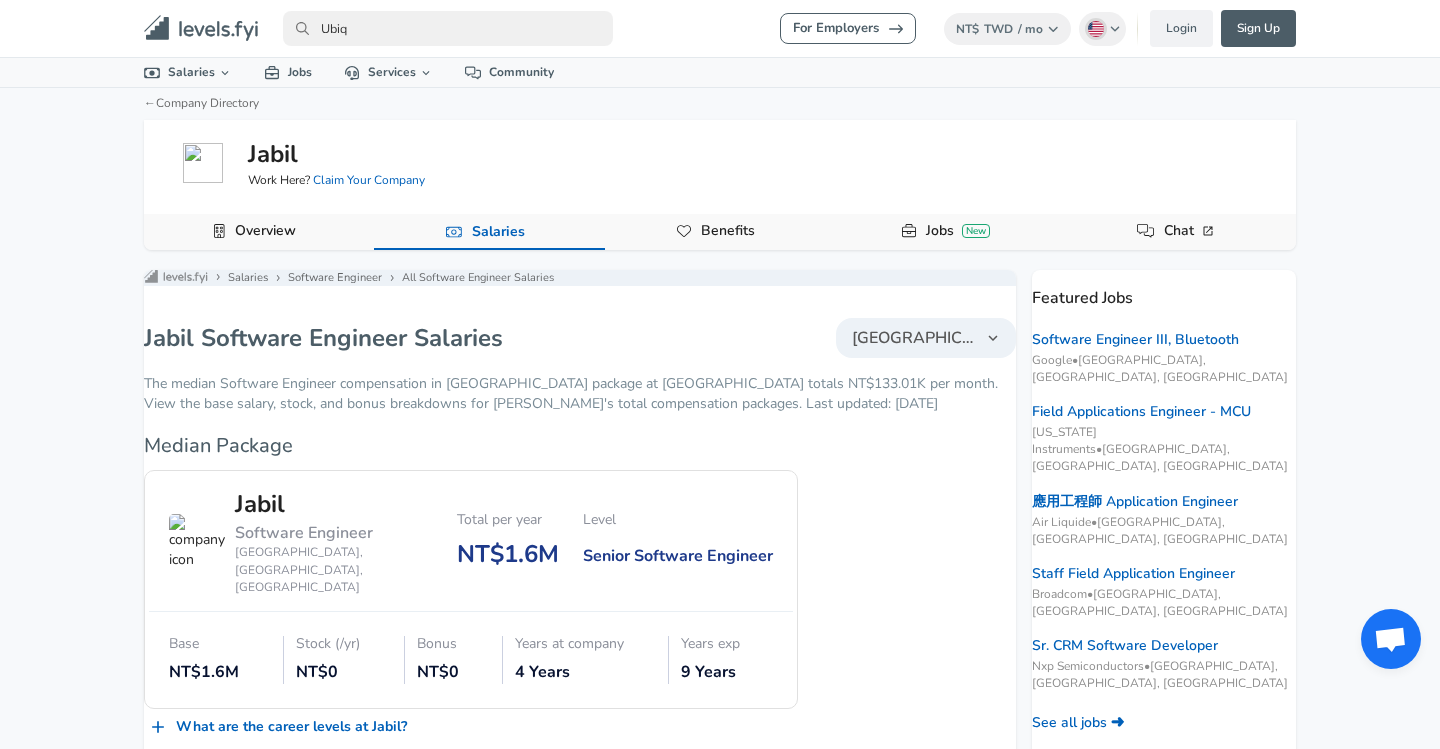 paste on "uiti" 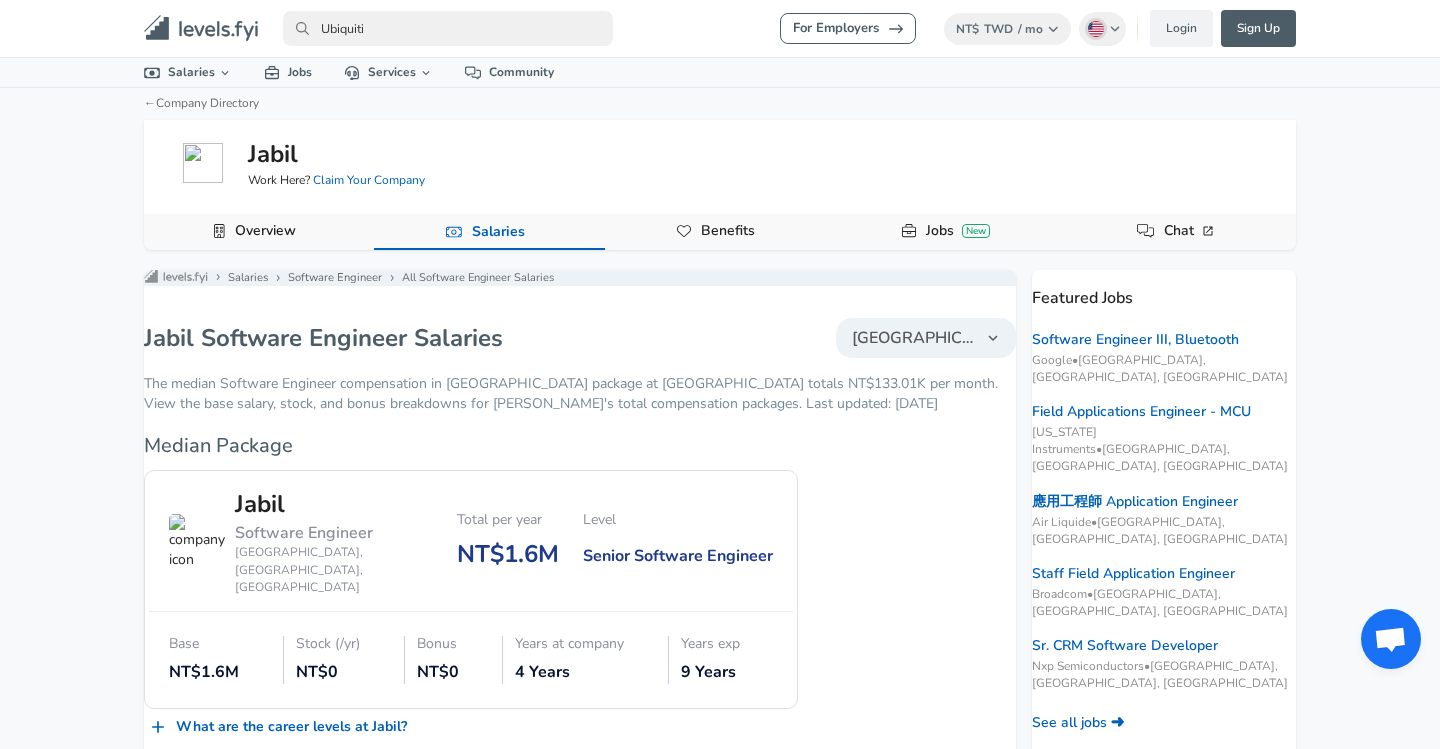 click on "Ubiquiti" at bounding box center [448, 28] 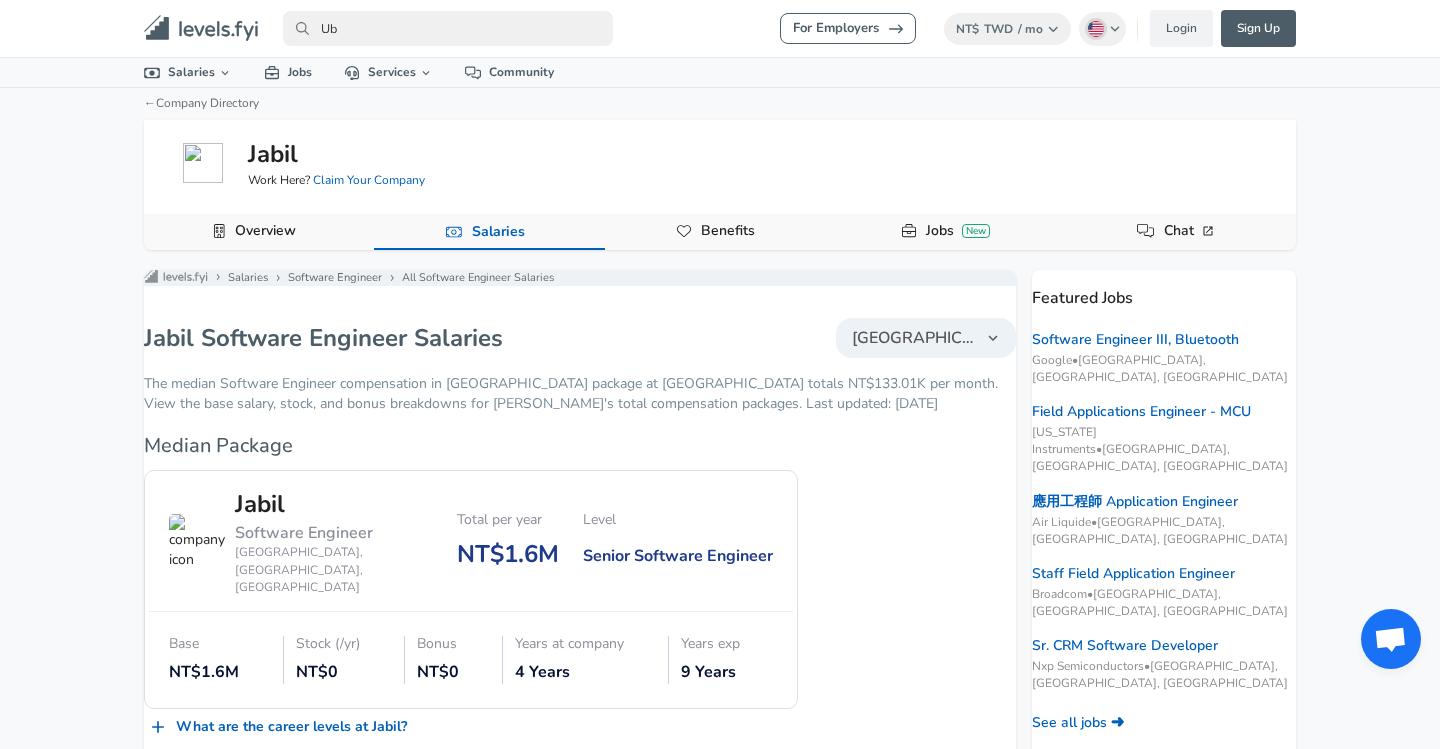 type on "U" 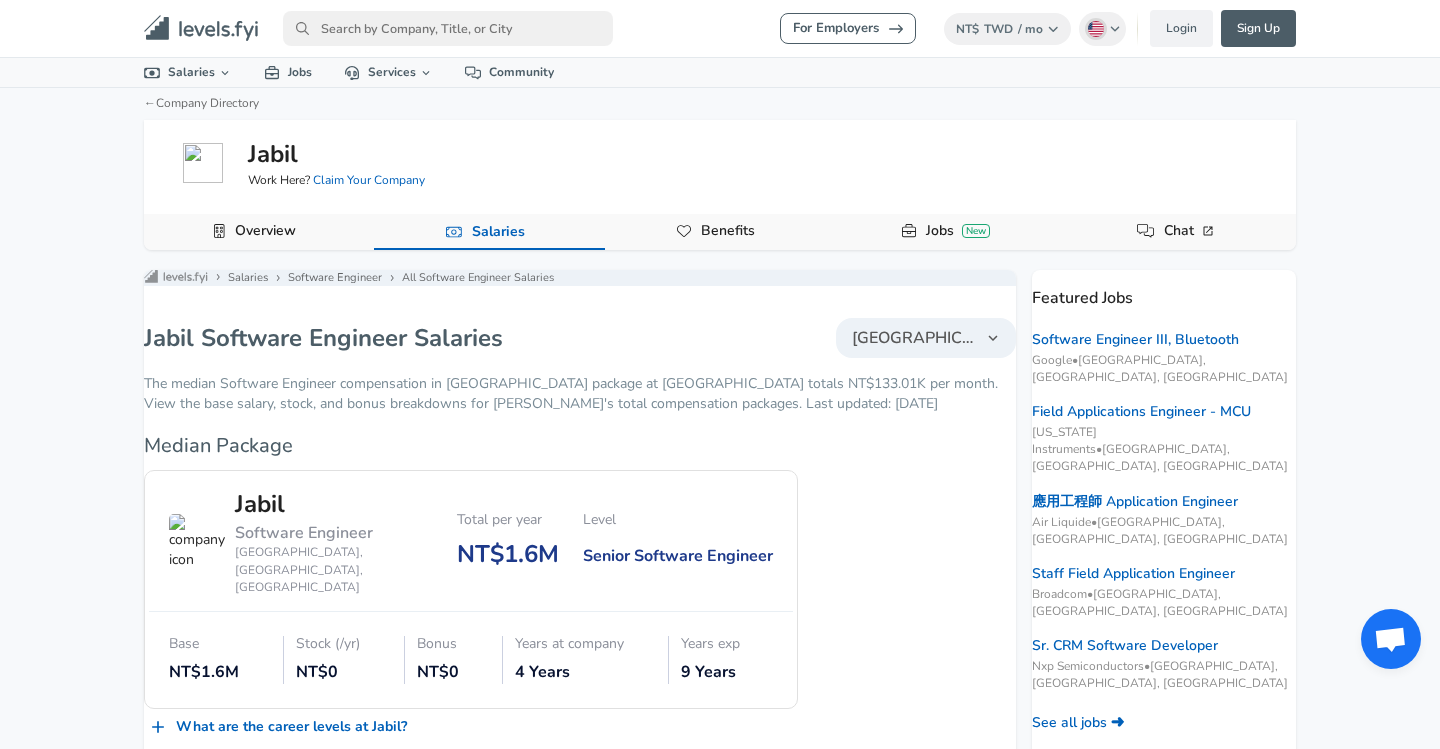 type 